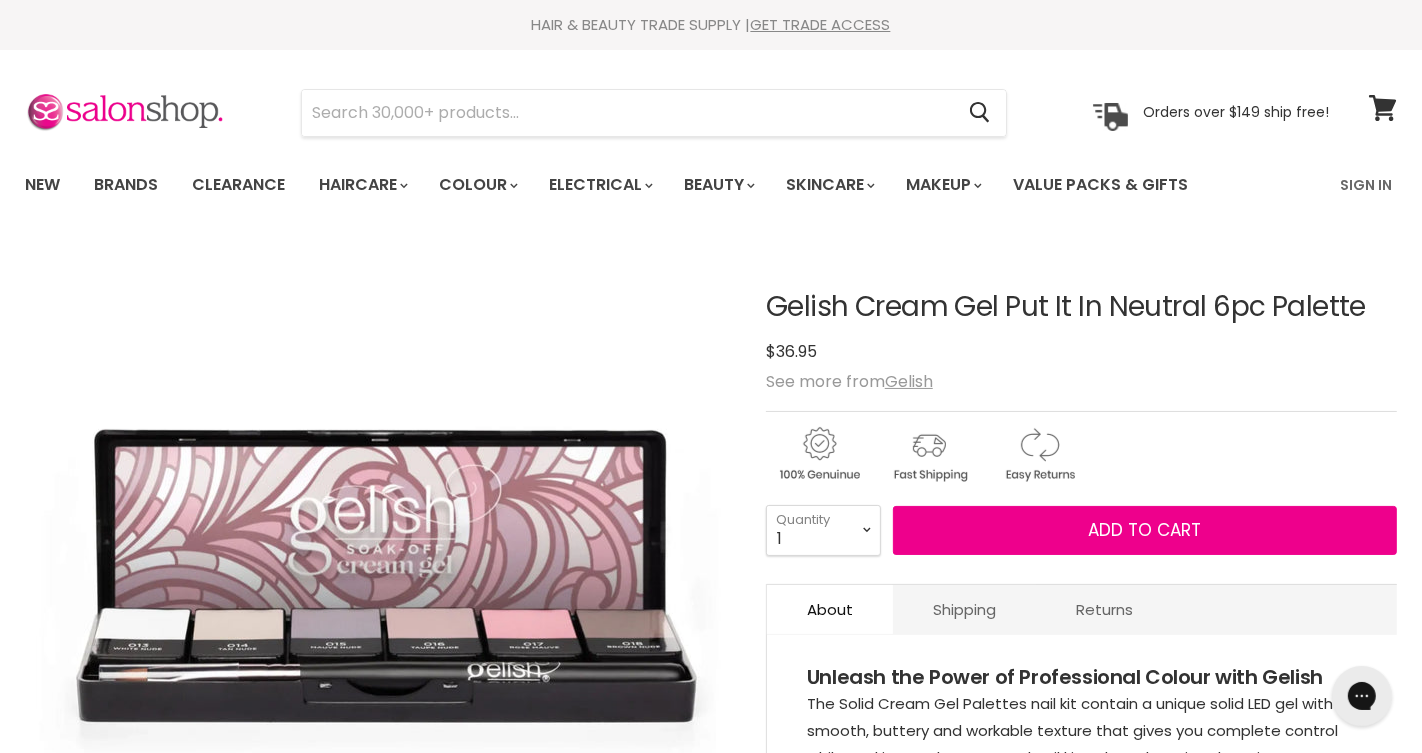 scroll, scrollTop: 0, scrollLeft: 0, axis: both 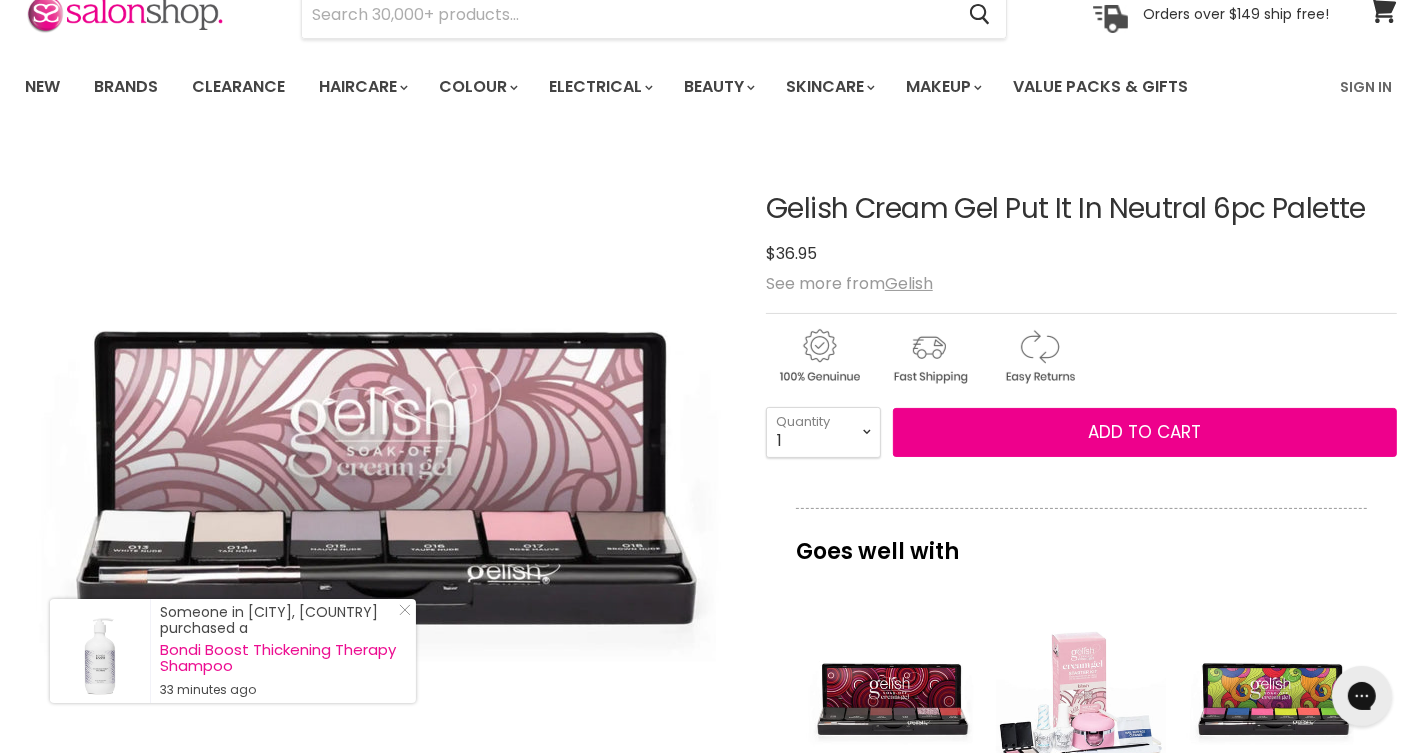 drag, startPoint x: 1008, startPoint y: 210, endPoint x: 793, endPoint y: 201, distance: 215.1883 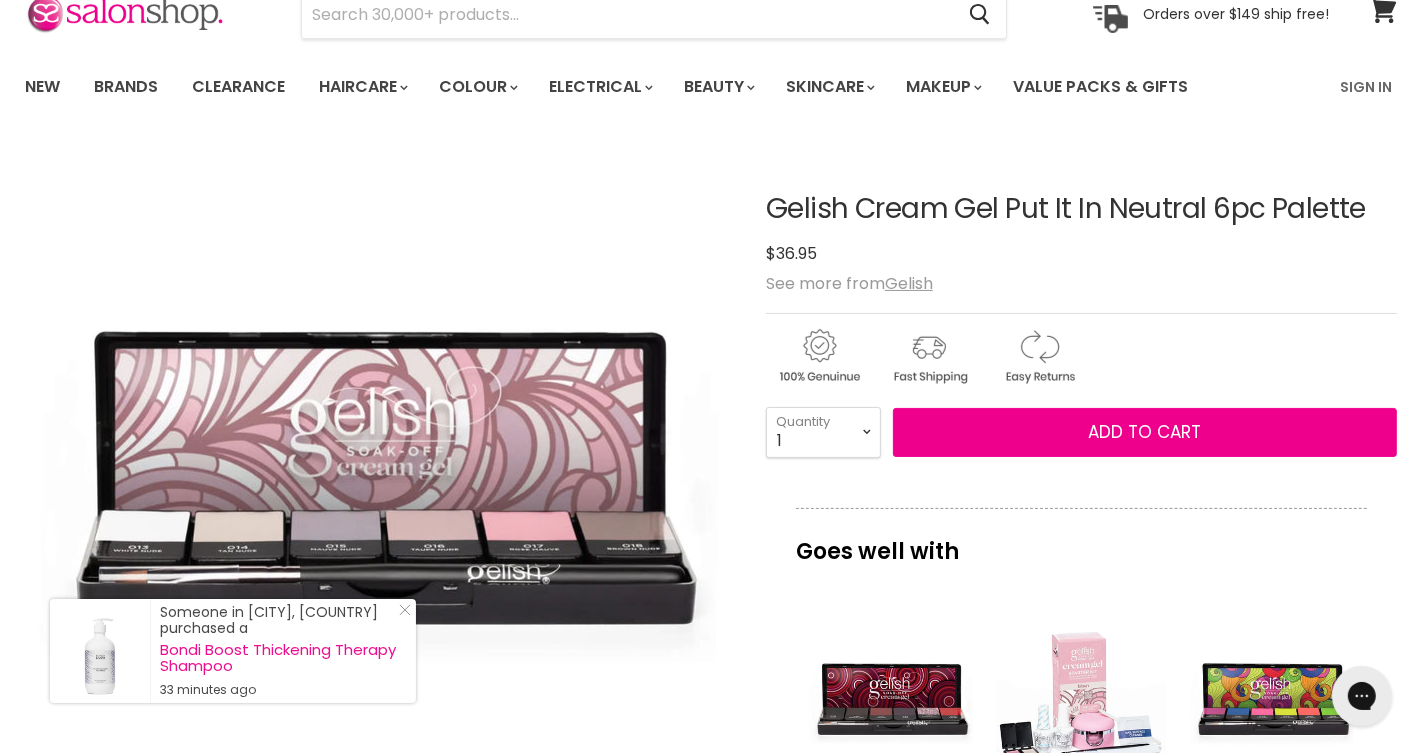 click on "Gelish Cream Gel Put It In Neutral 6pc Palette" at bounding box center [1081, 209] 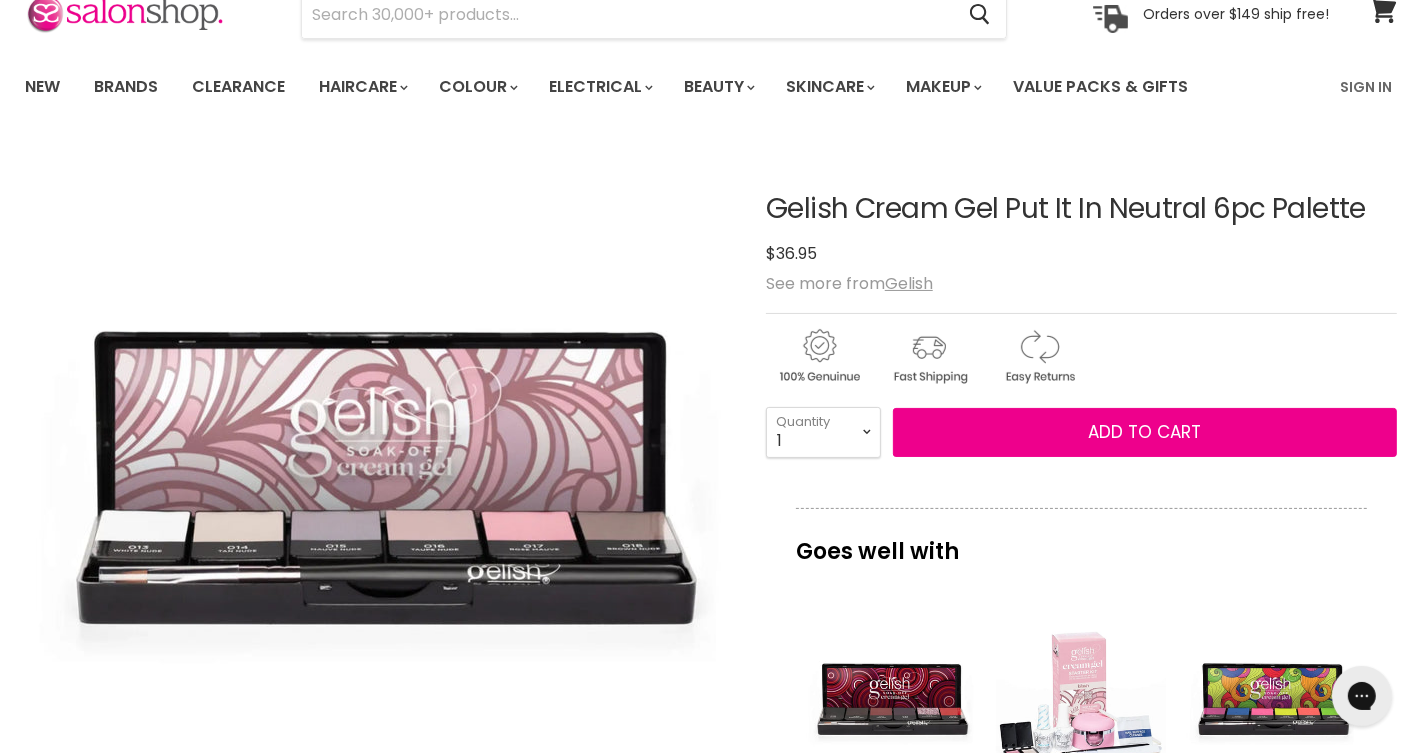 click on "Gelish Cream Gel Put It In Neutral 6pc Palette" at bounding box center [1081, 209] 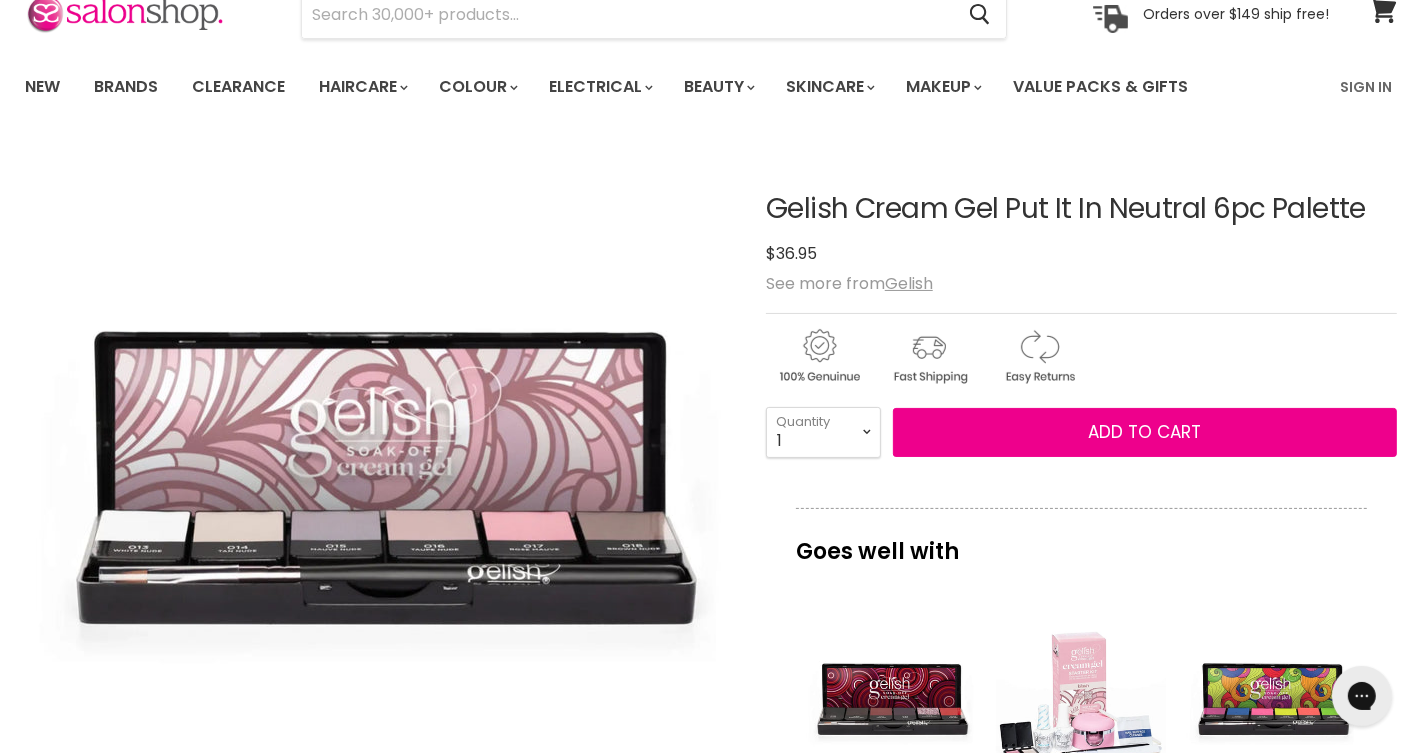drag, startPoint x: 997, startPoint y: 205, endPoint x: 786, endPoint y: 219, distance: 211.46394 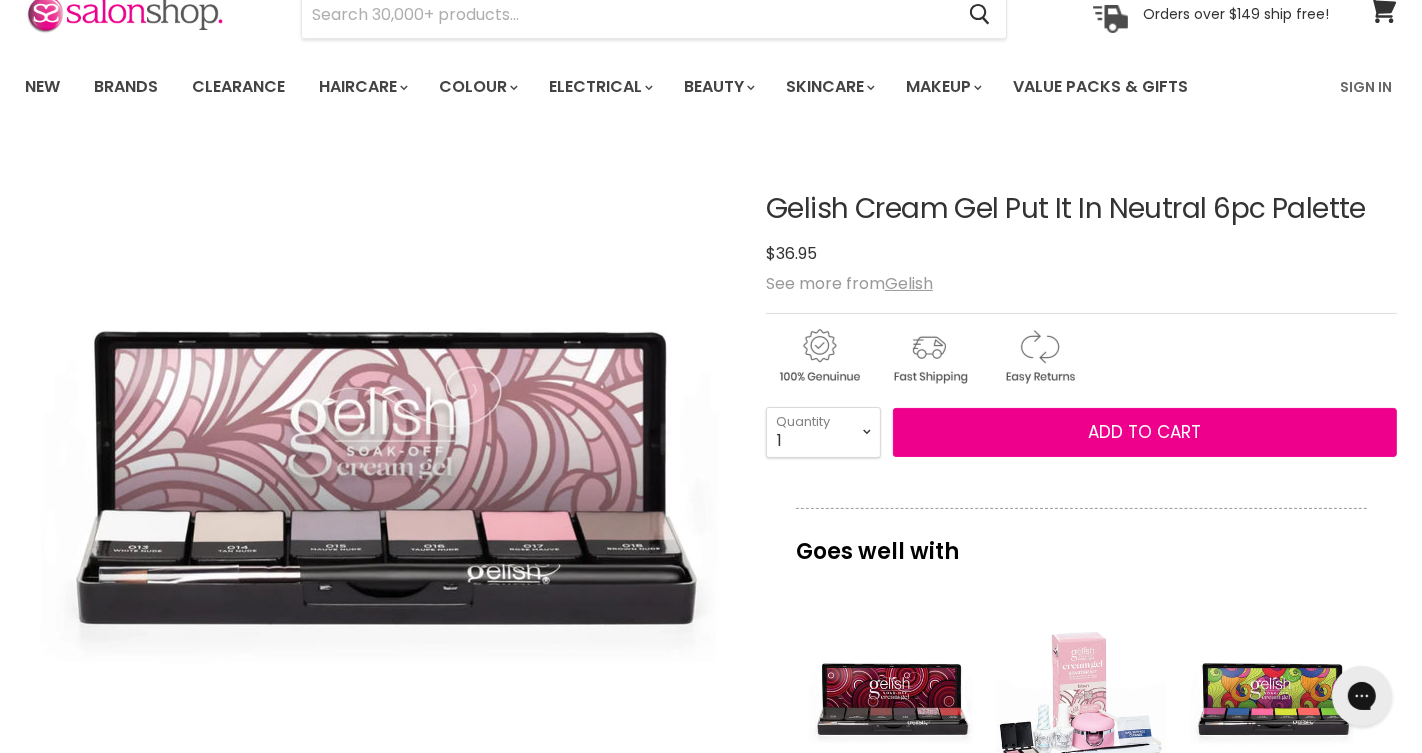 click on "Gelish Cream Gel Put It In Neutral 6pc Palette" at bounding box center [1081, 209] 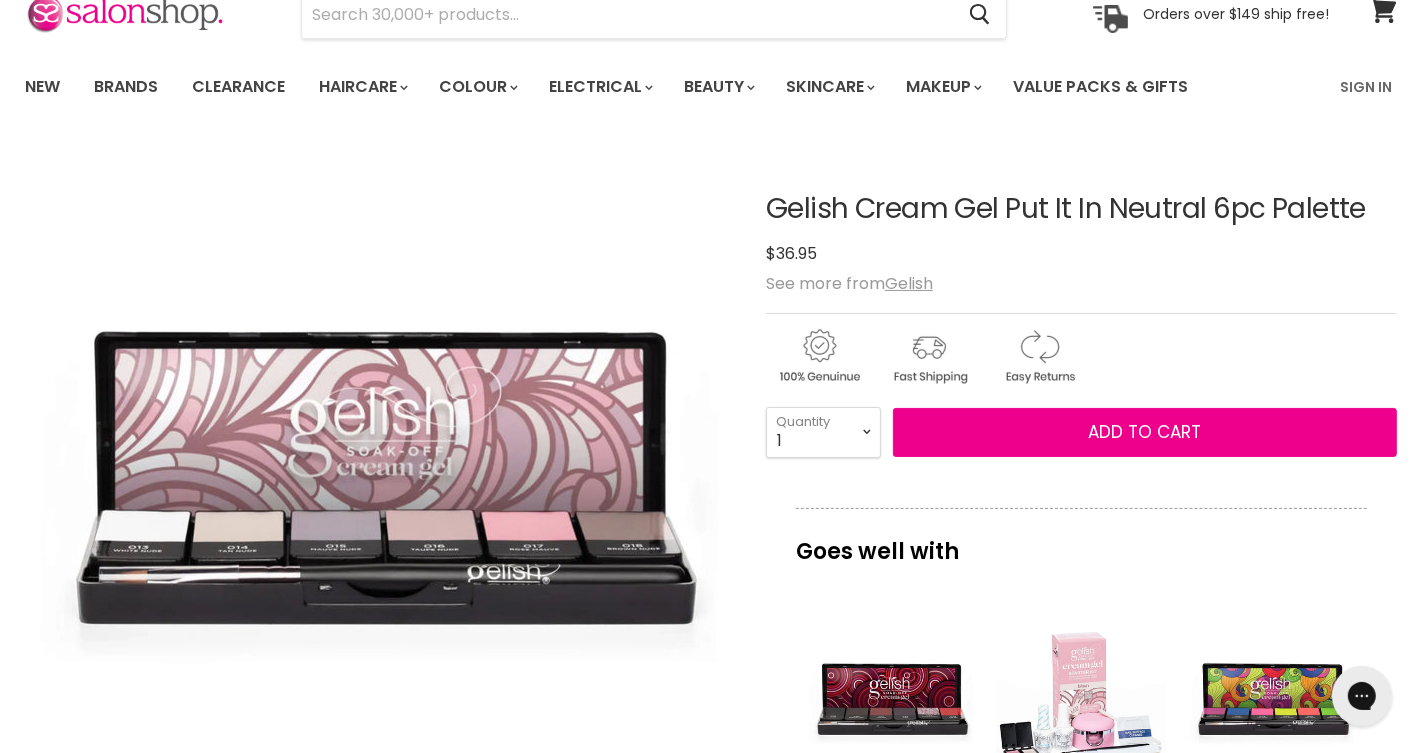 drag, startPoint x: 1001, startPoint y: 207, endPoint x: 746, endPoint y: 215, distance: 255.12546 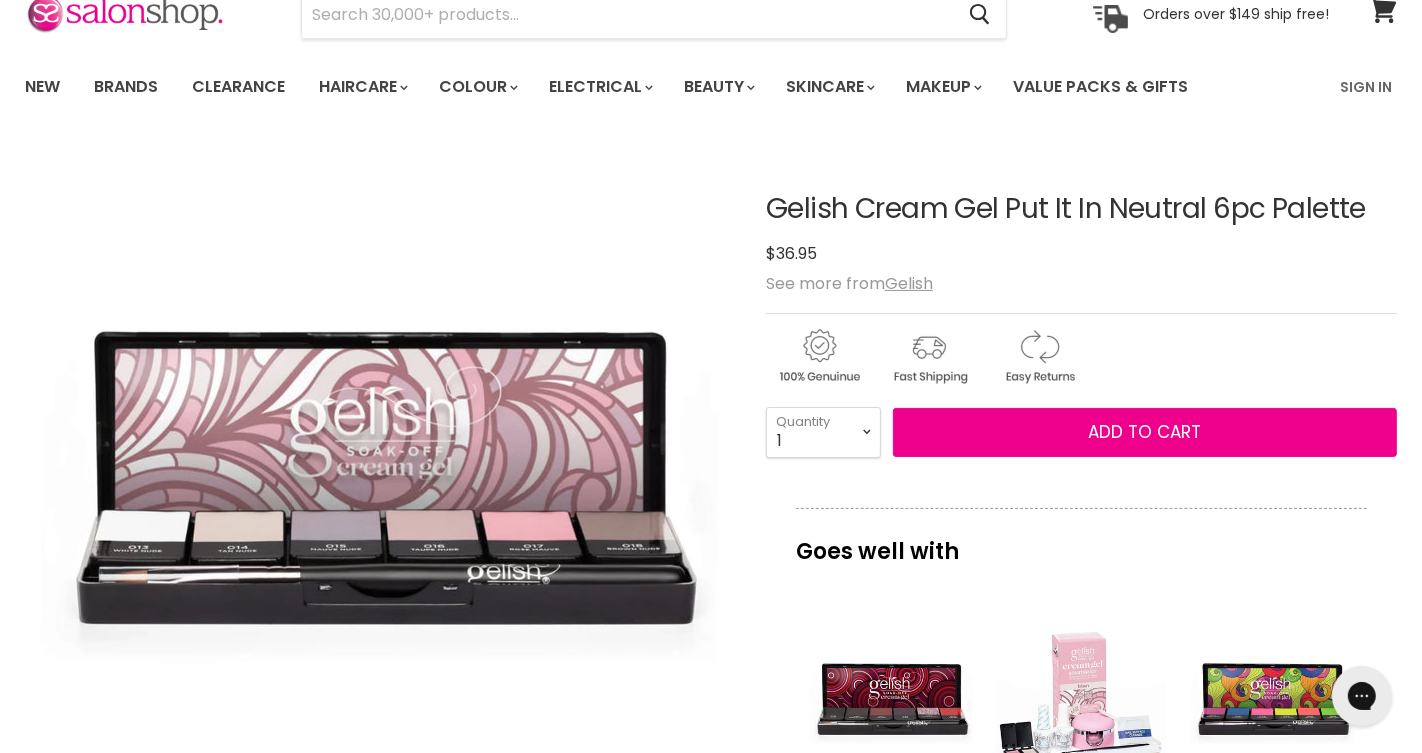click on "Click or scroll to zoom
Tap or pinch to zoom
Click or scroll to zoom" at bounding box center (711, 759) 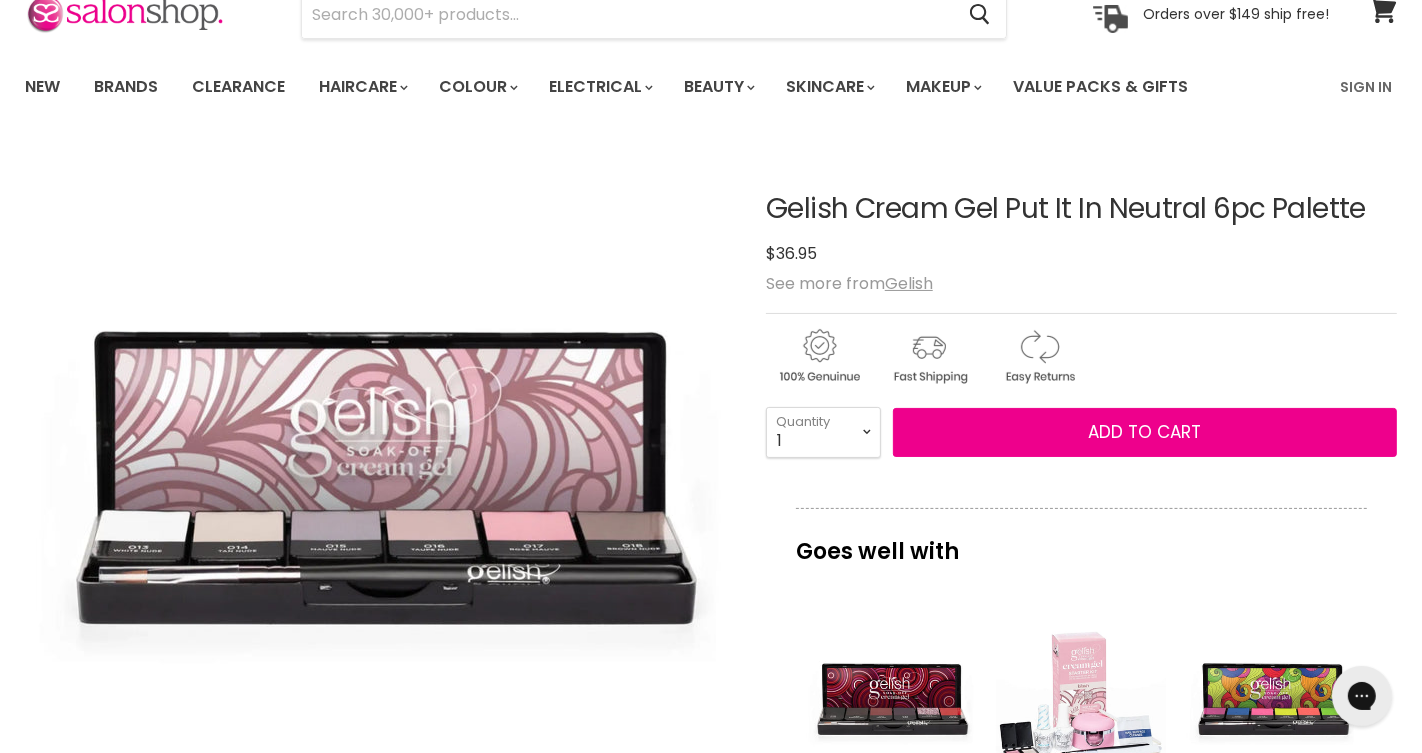 copy on "Gelish Cream Gel" 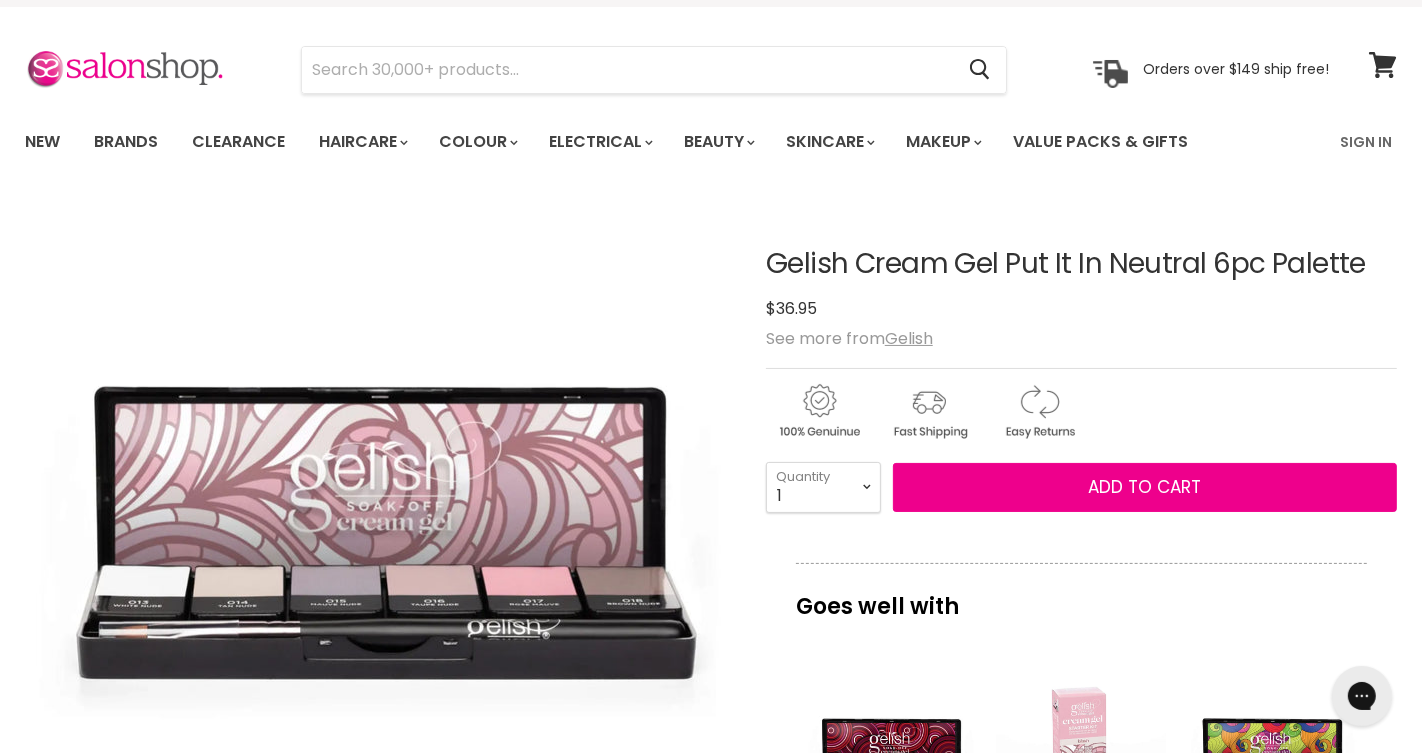 scroll, scrollTop: 0, scrollLeft: 0, axis: both 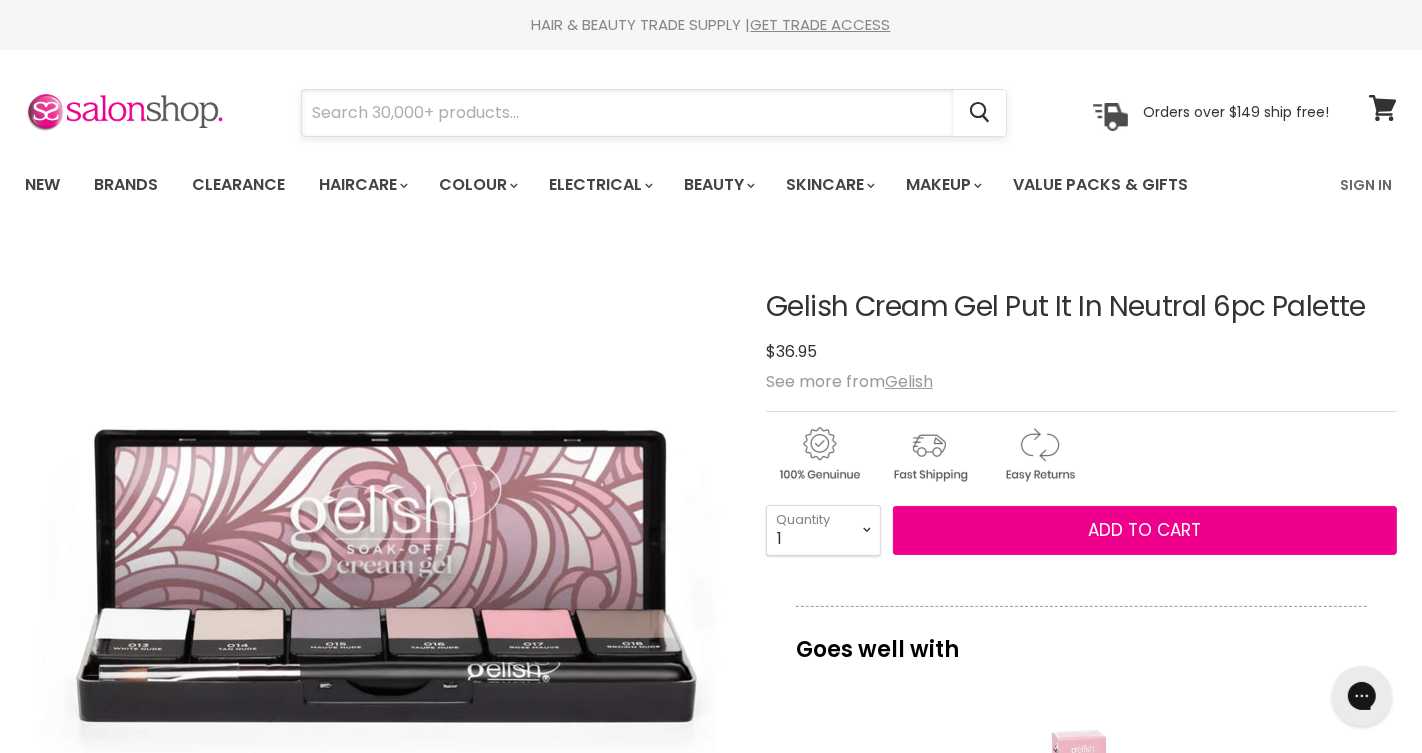 click at bounding box center (627, 113) 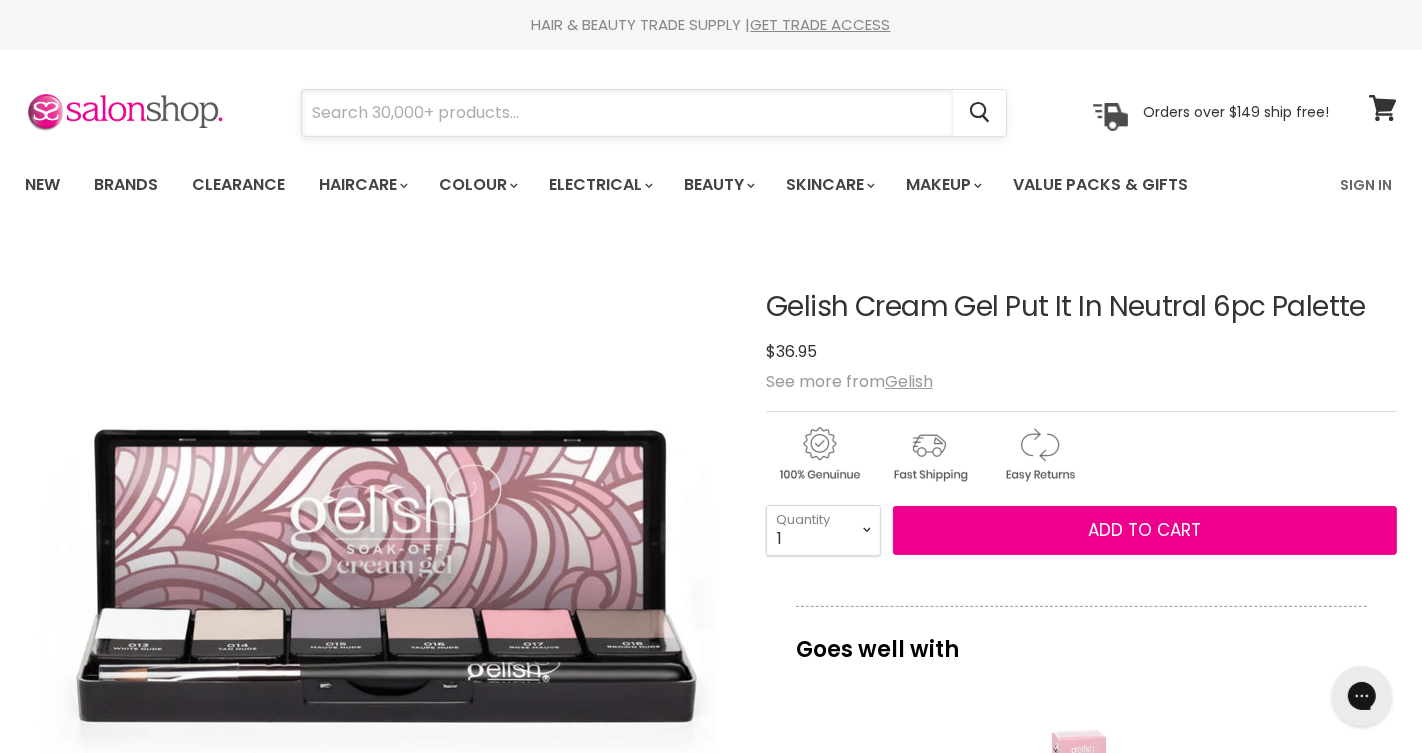 paste on "Gelish Cream Gel" 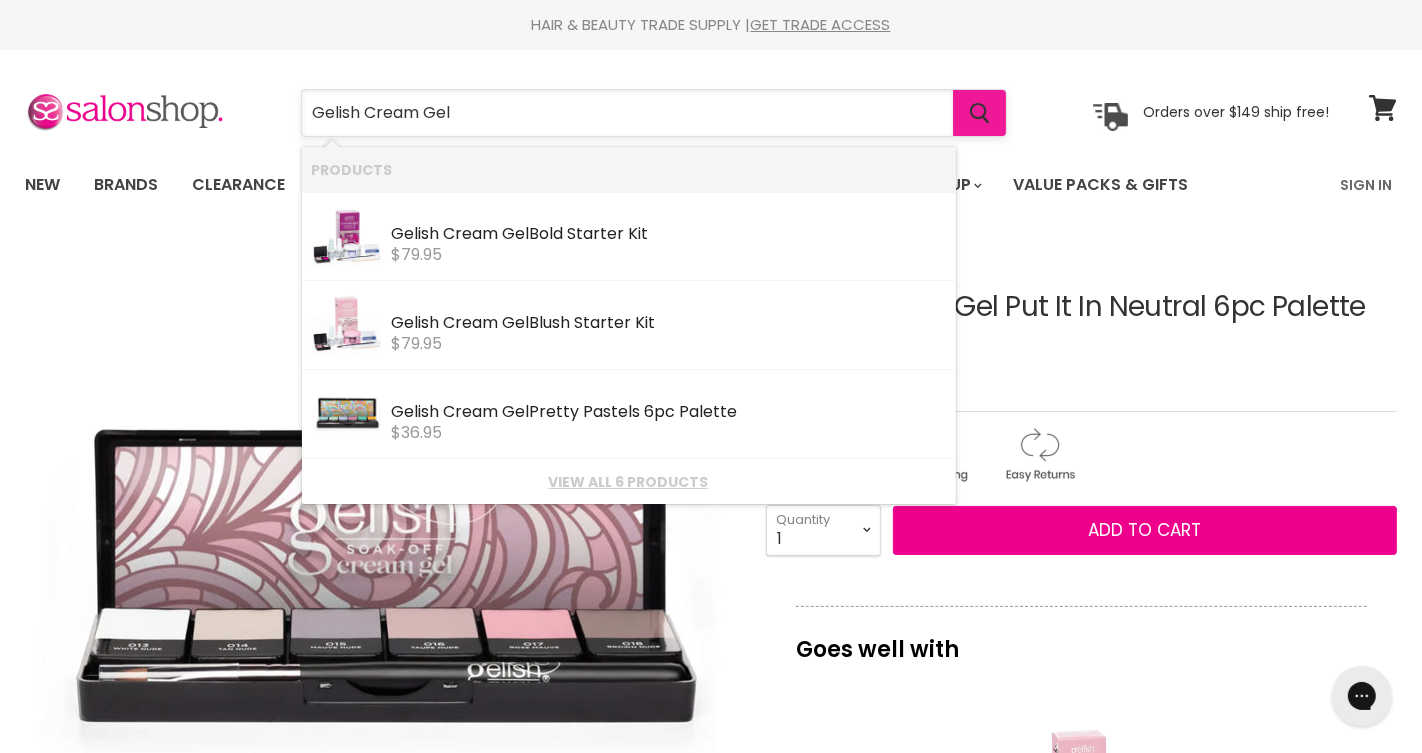 type on "Gelish Cream Gel" 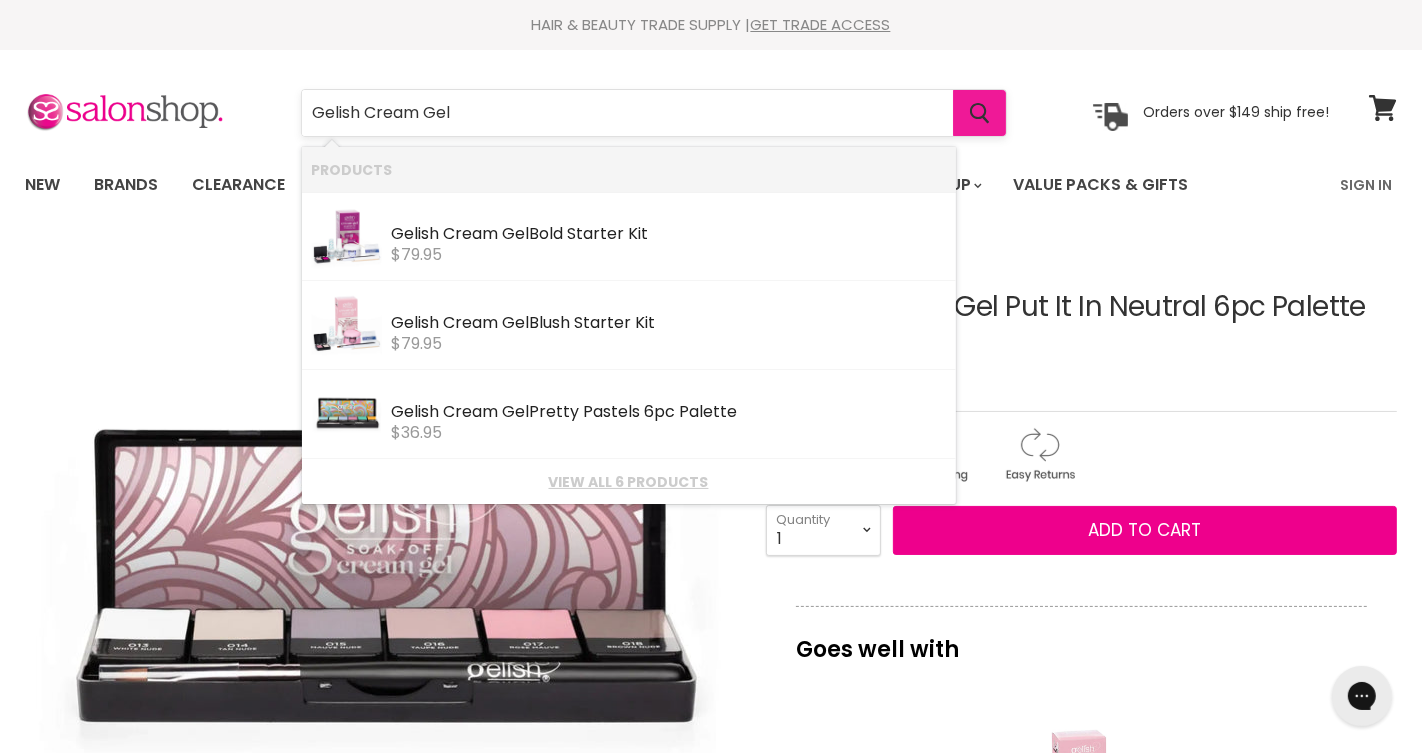 click 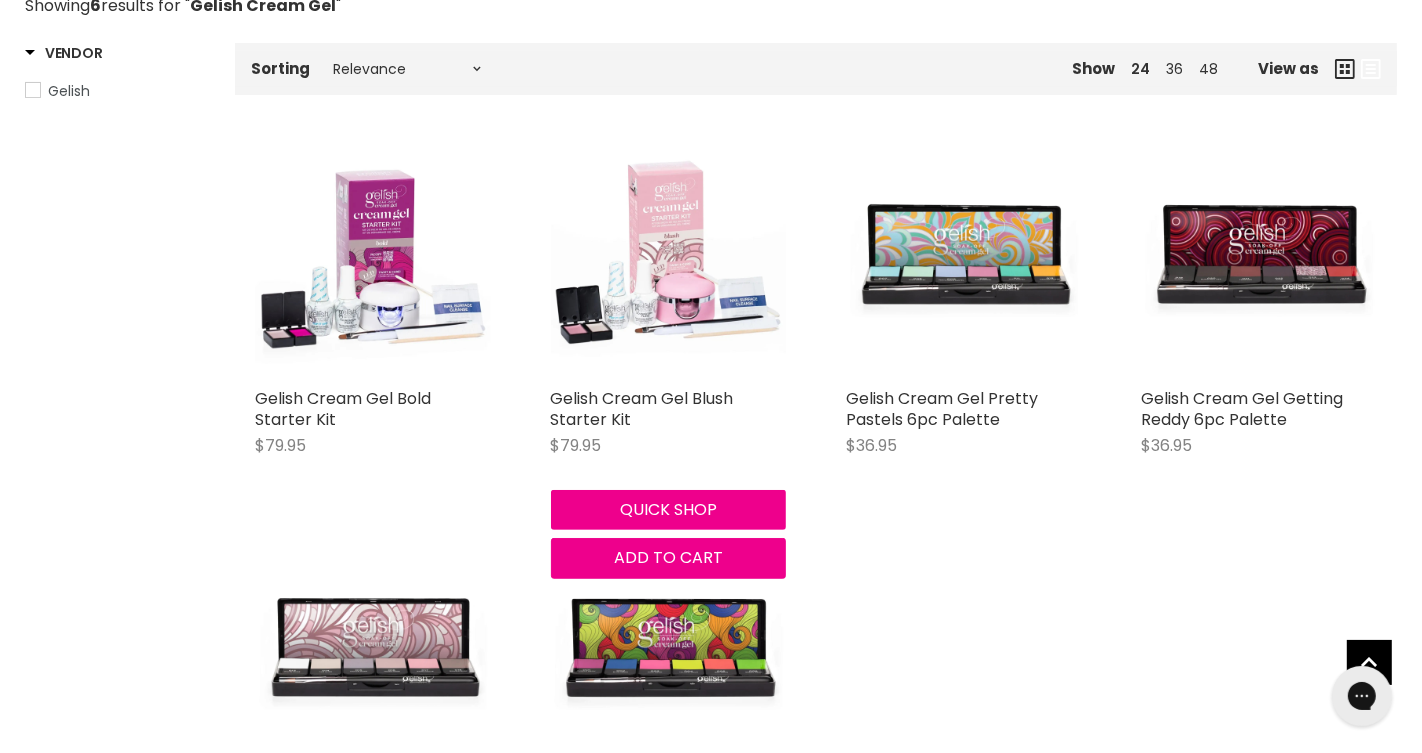 scroll, scrollTop: 315, scrollLeft: 0, axis: vertical 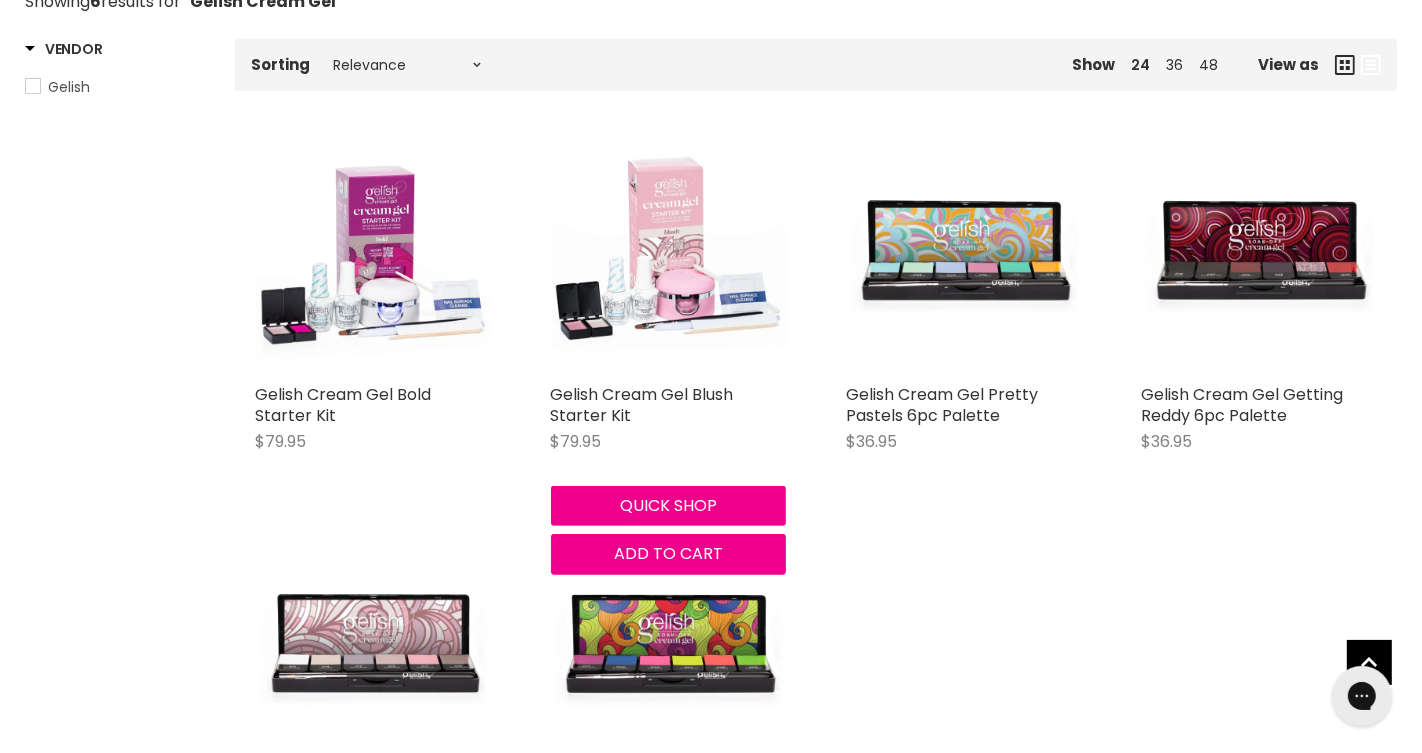 click on "Gelish Cream Gel Blush Starter Kit $79.95 Gelish Quick shop Add to cart" at bounding box center [669, 357] 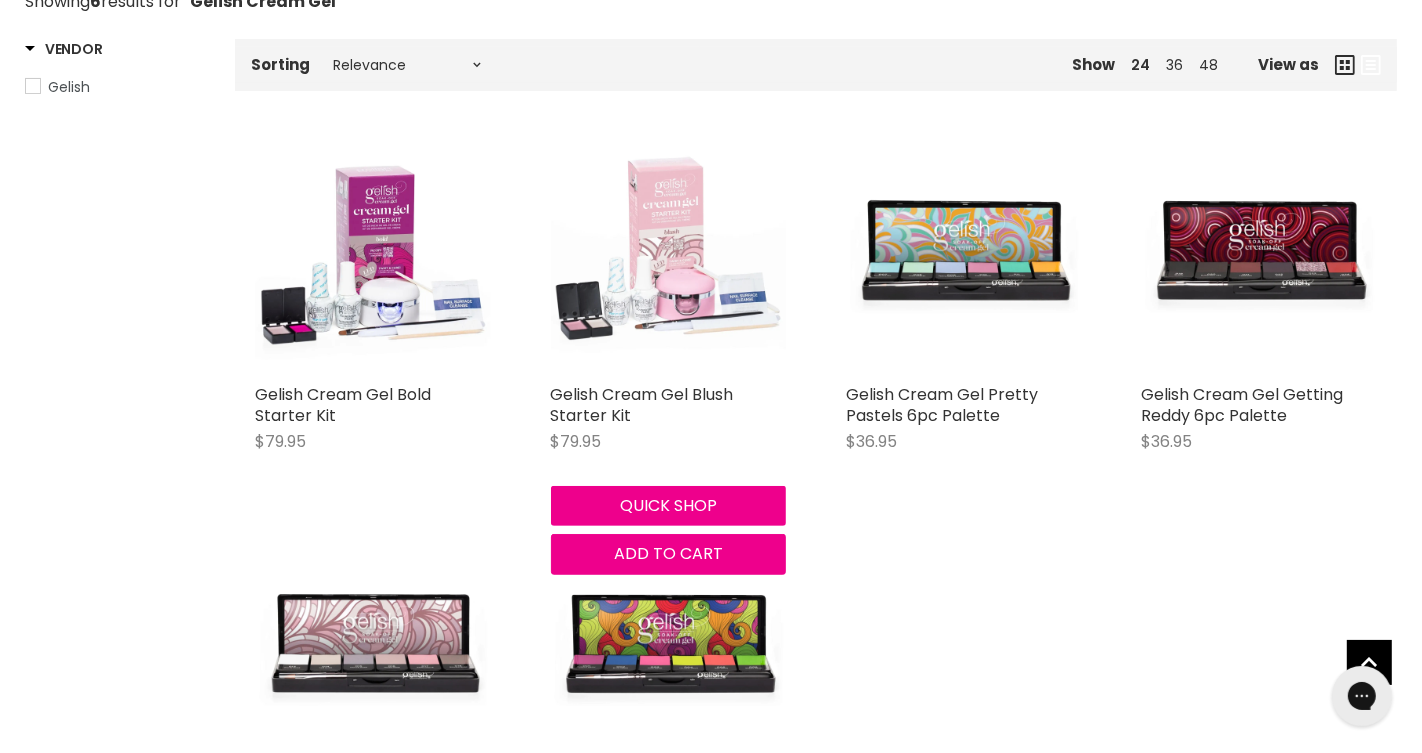 click at bounding box center (669, 257) 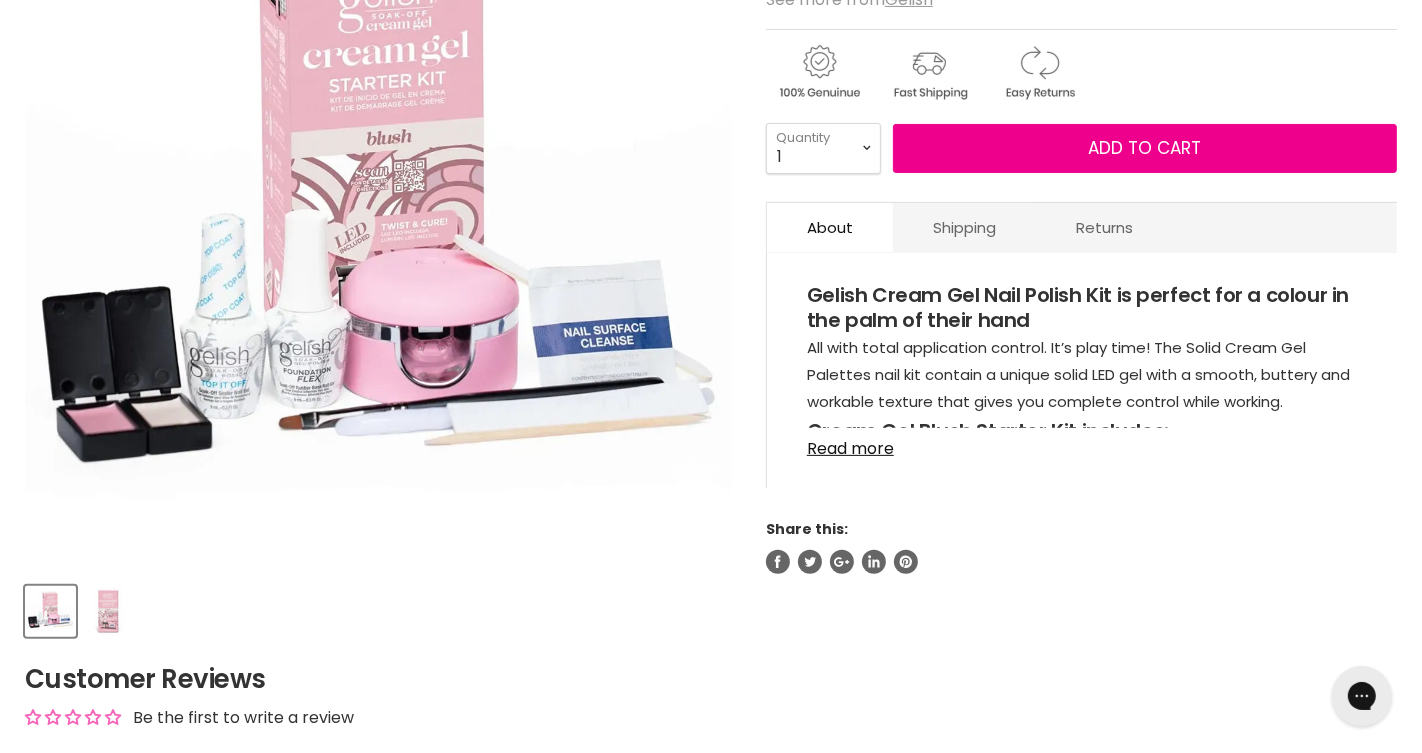 scroll, scrollTop: 0, scrollLeft: 0, axis: both 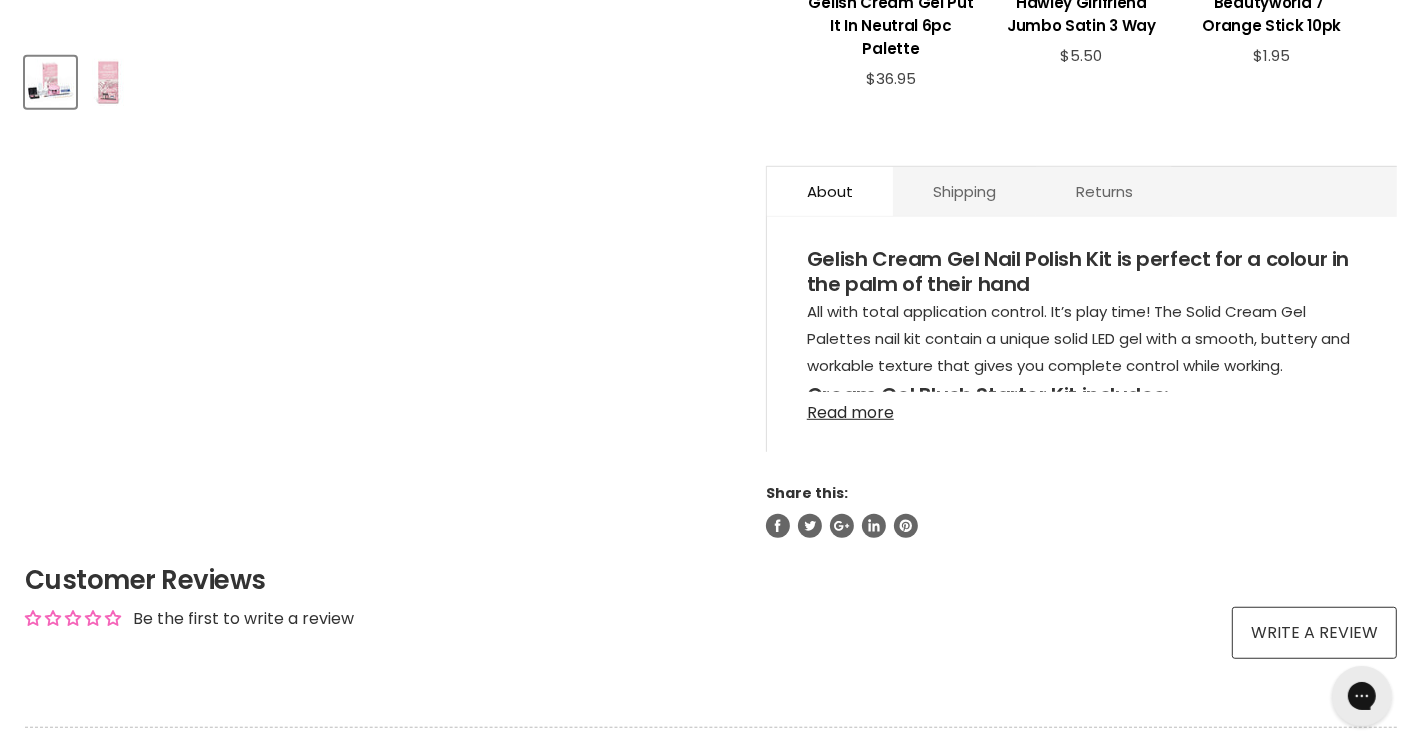 click on "Read more" at bounding box center (1082, 407) 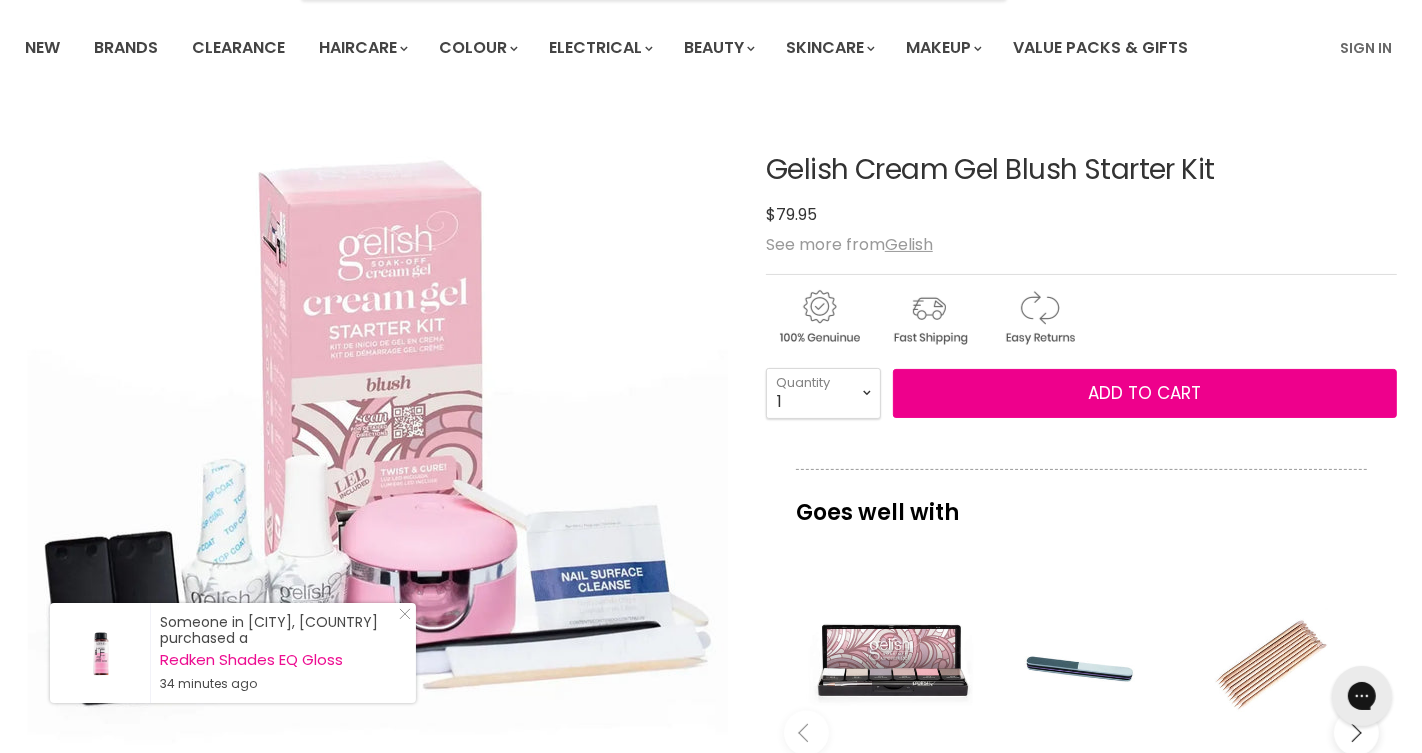 scroll, scrollTop: 128, scrollLeft: 0, axis: vertical 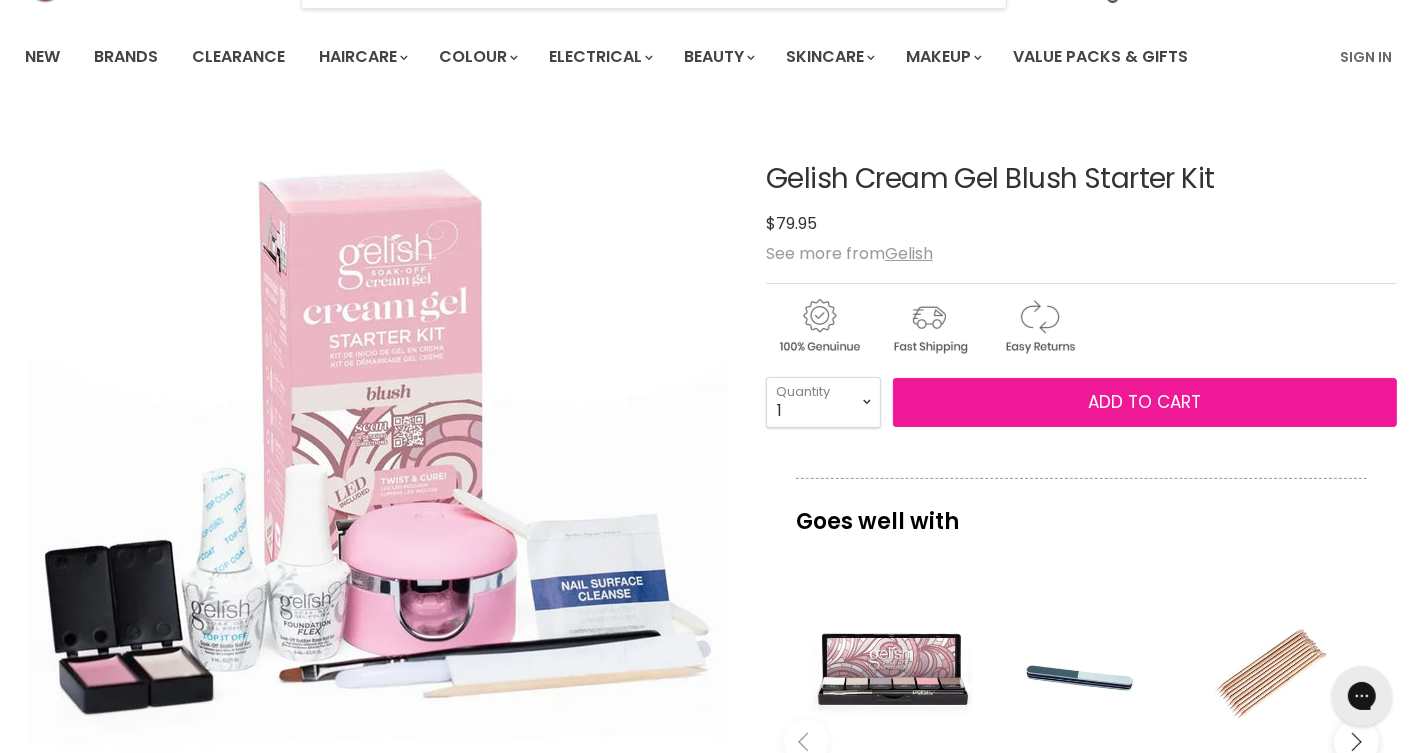 click on "Add to cart" at bounding box center (1145, 403) 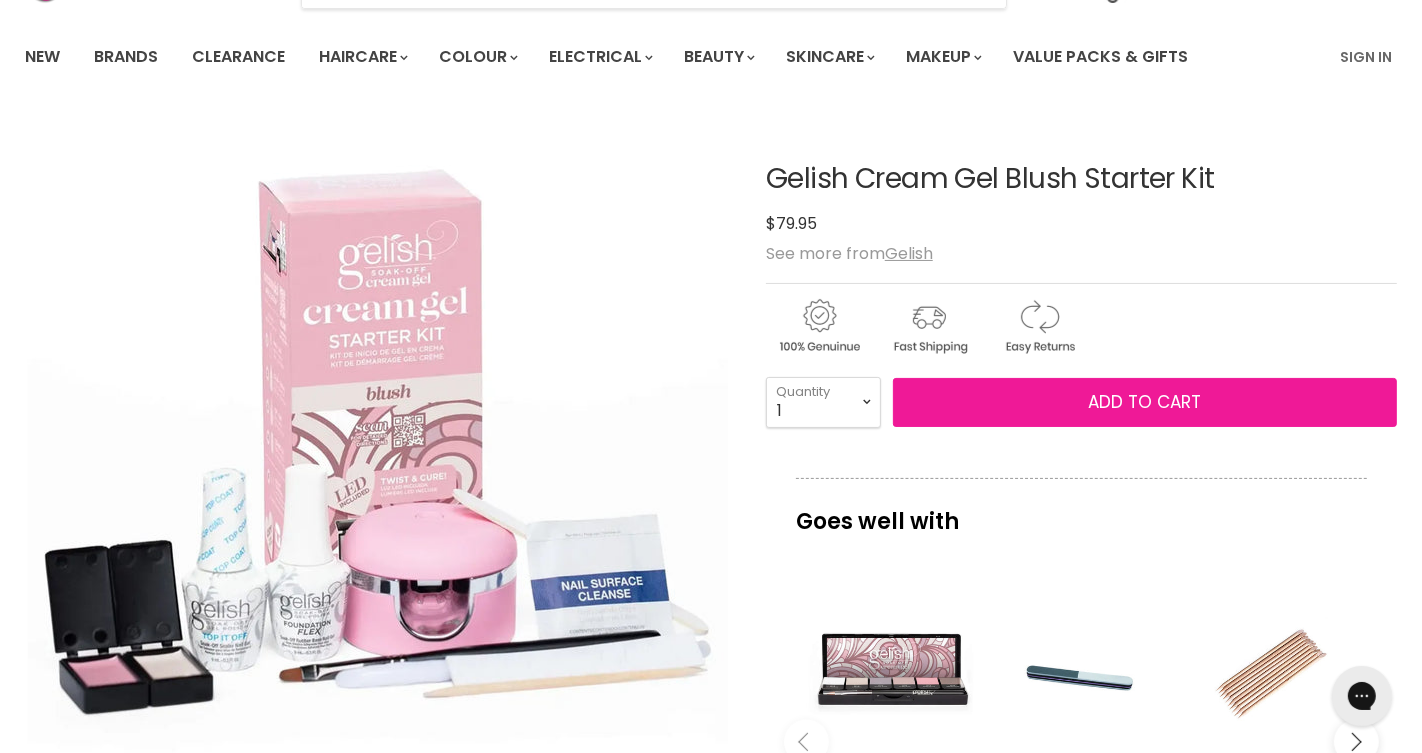 click on "Add to cart" at bounding box center [1144, 402] 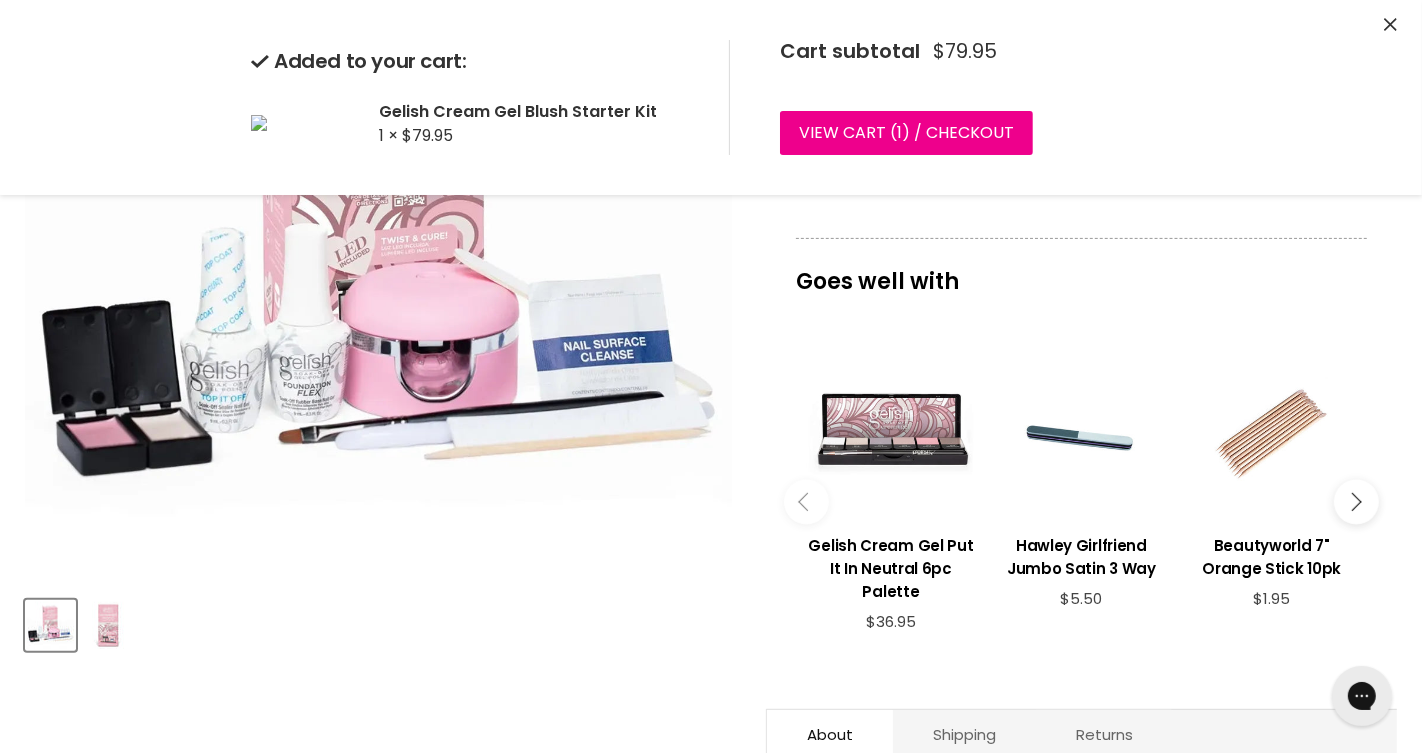 scroll, scrollTop: 376, scrollLeft: 0, axis: vertical 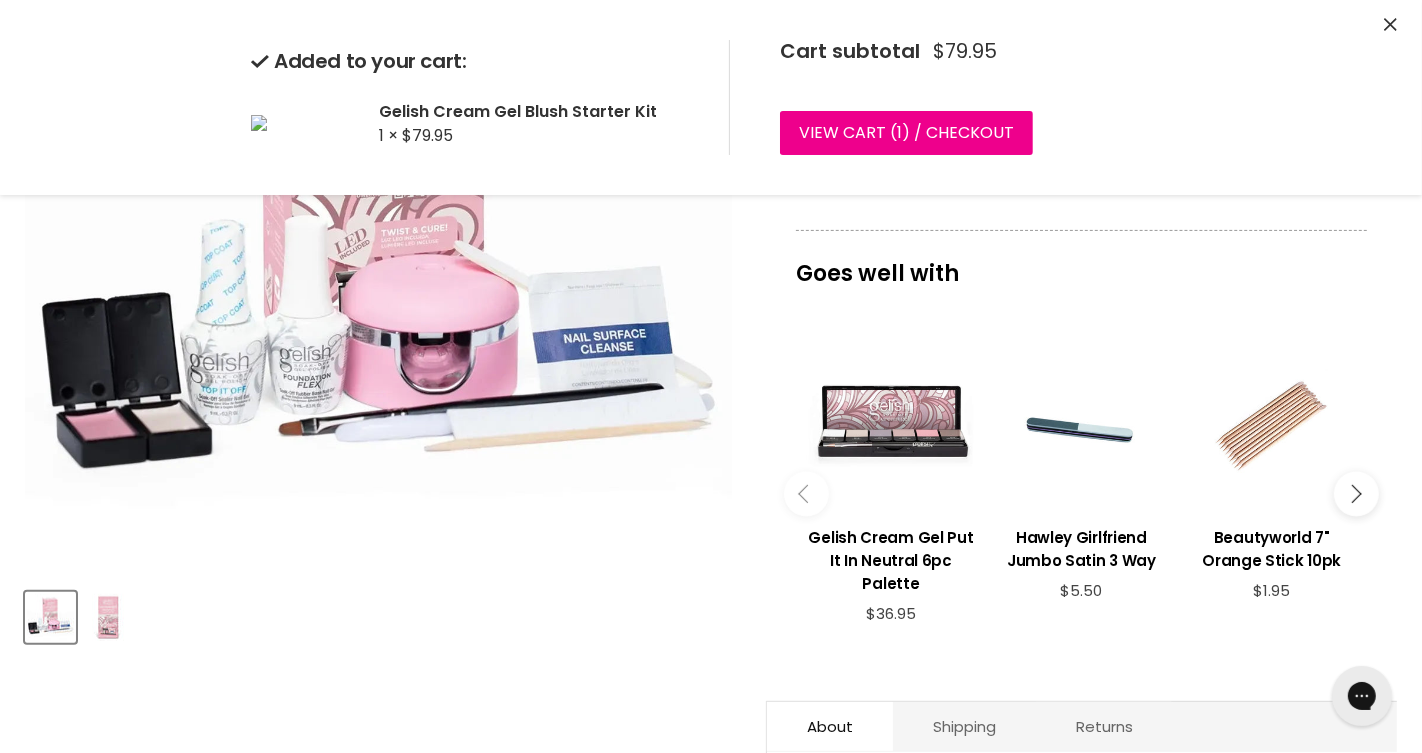 click at bounding box center (378, 218) 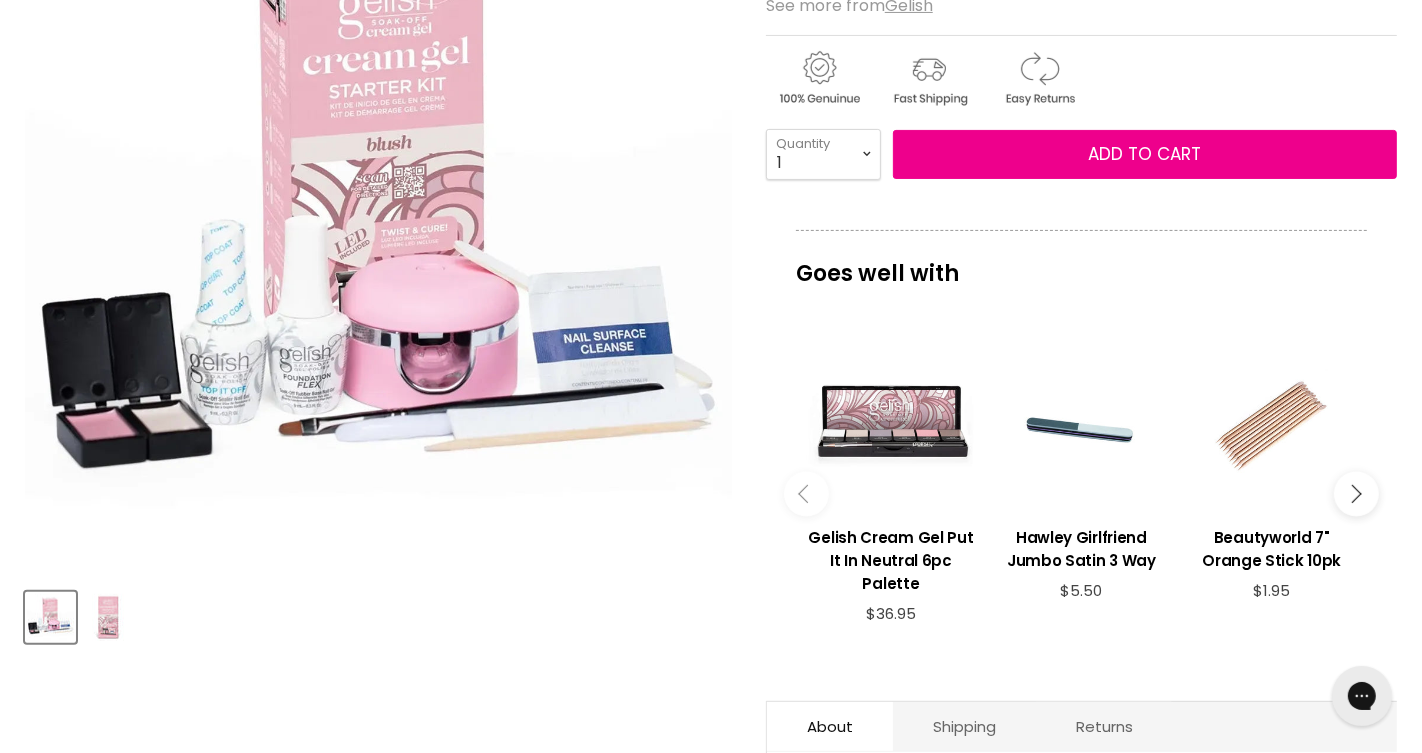click at bounding box center (378, 218) 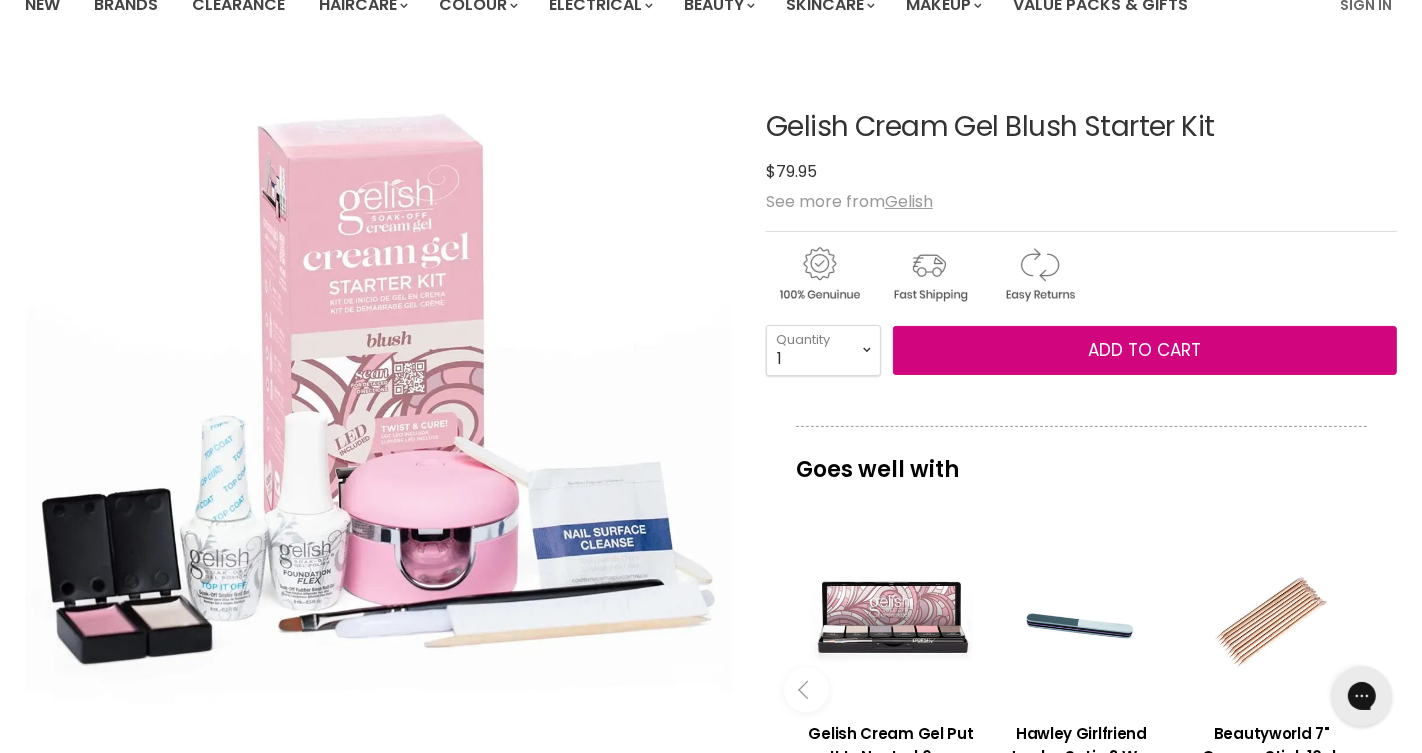 scroll, scrollTop: 173, scrollLeft: 0, axis: vertical 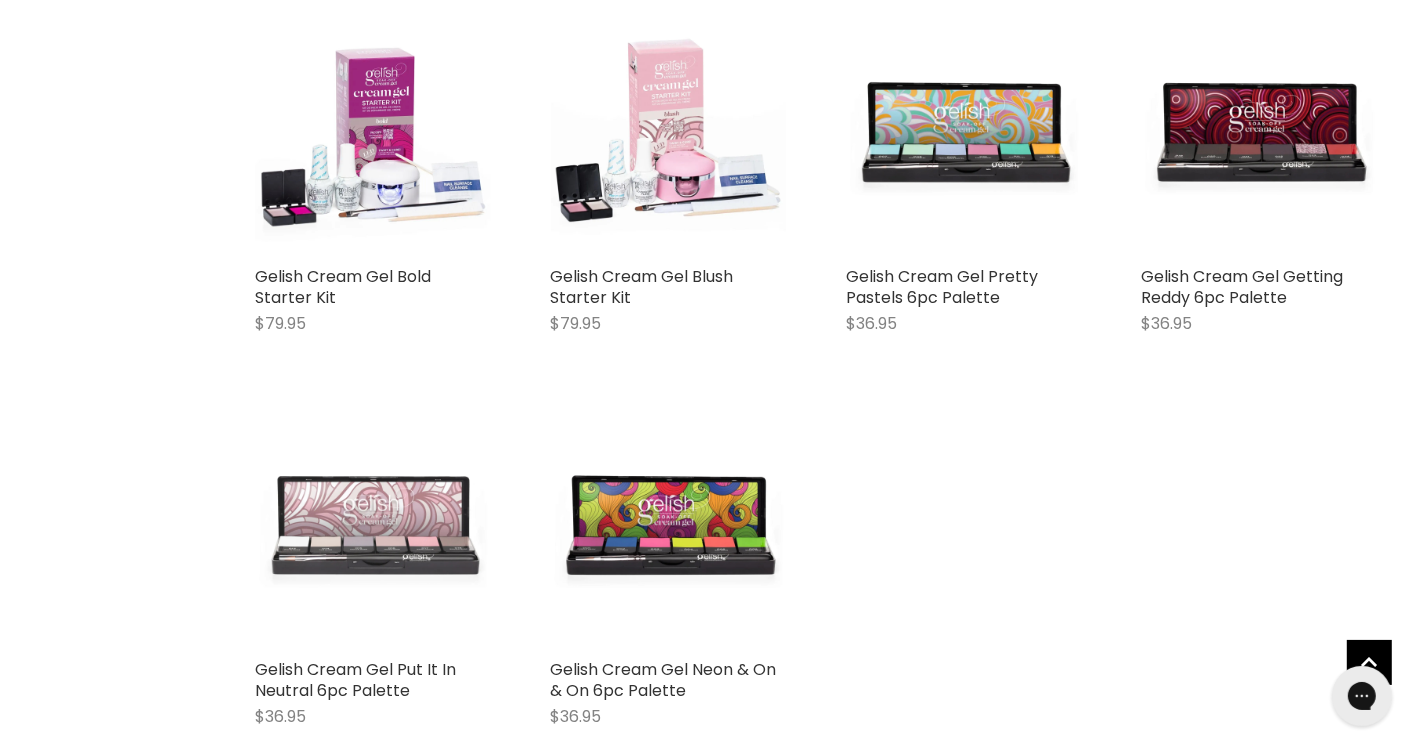 click at bounding box center (373, 532) 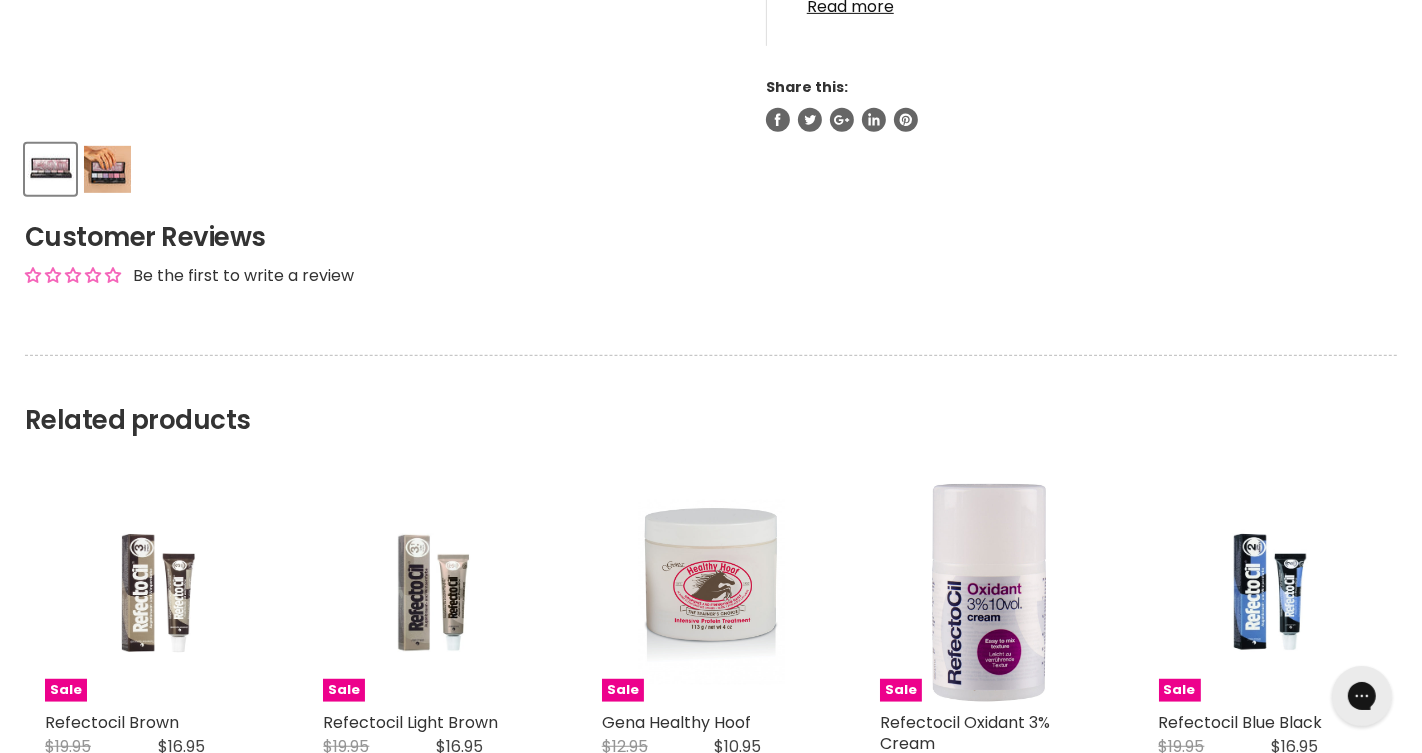 scroll, scrollTop: 760, scrollLeft: 0, axis: vertical 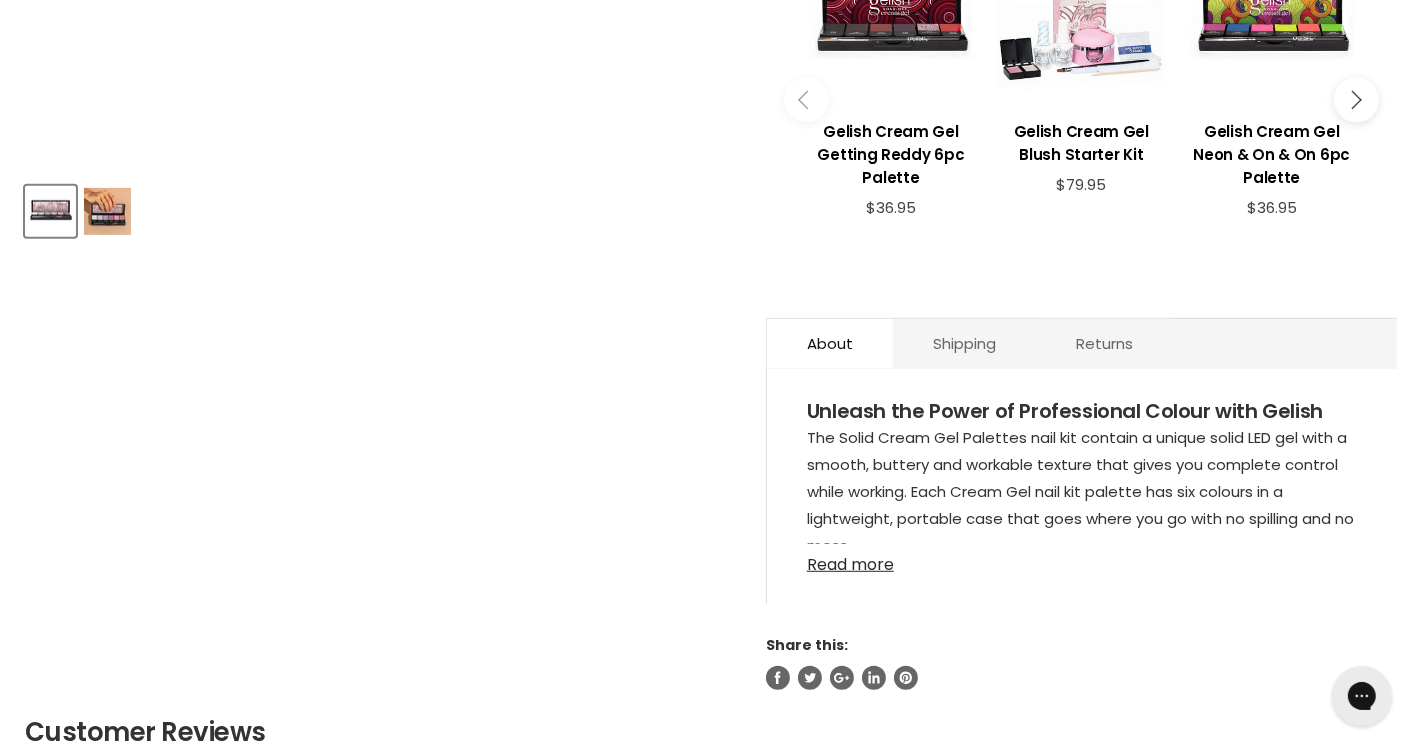 click on "Read more" at bounding box center (1082, 559) 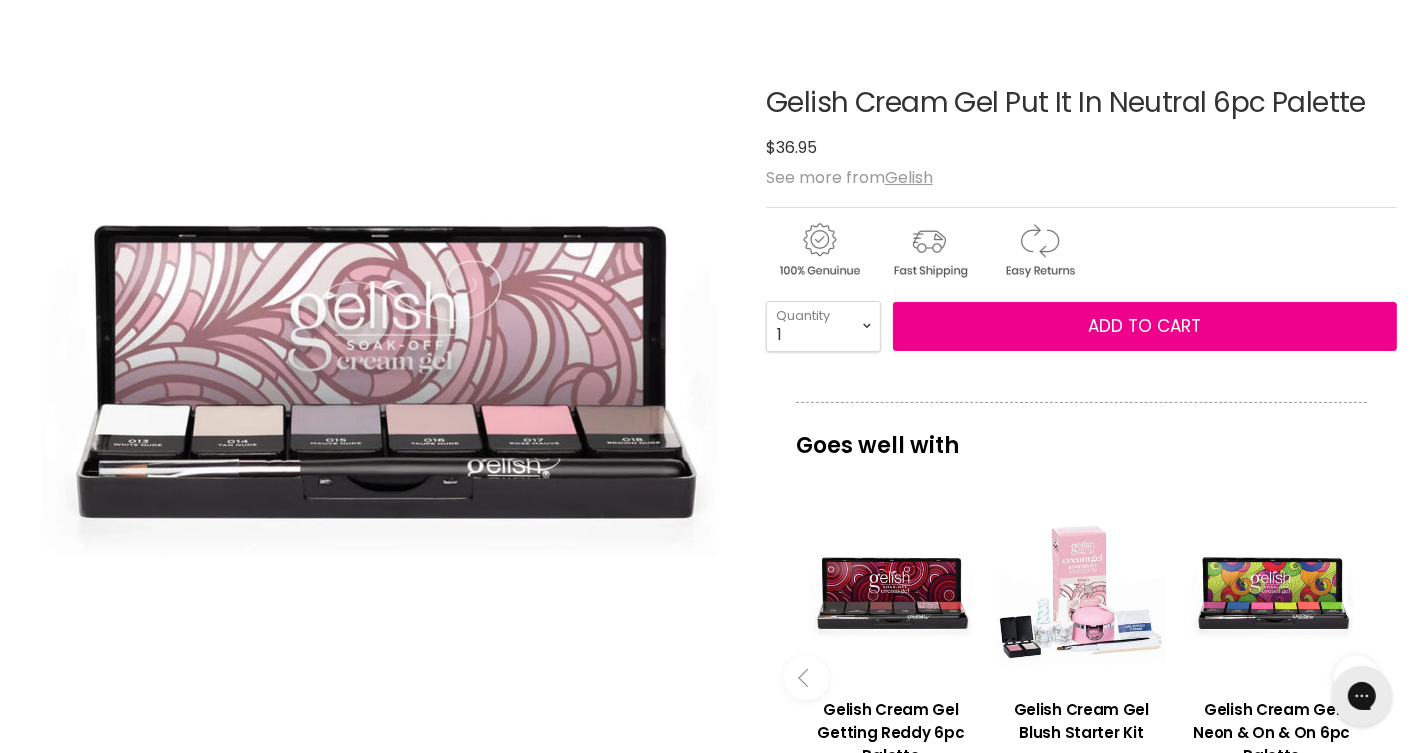 scroll, scrollTop: 160, scrollLeft: 0, axis: vertical 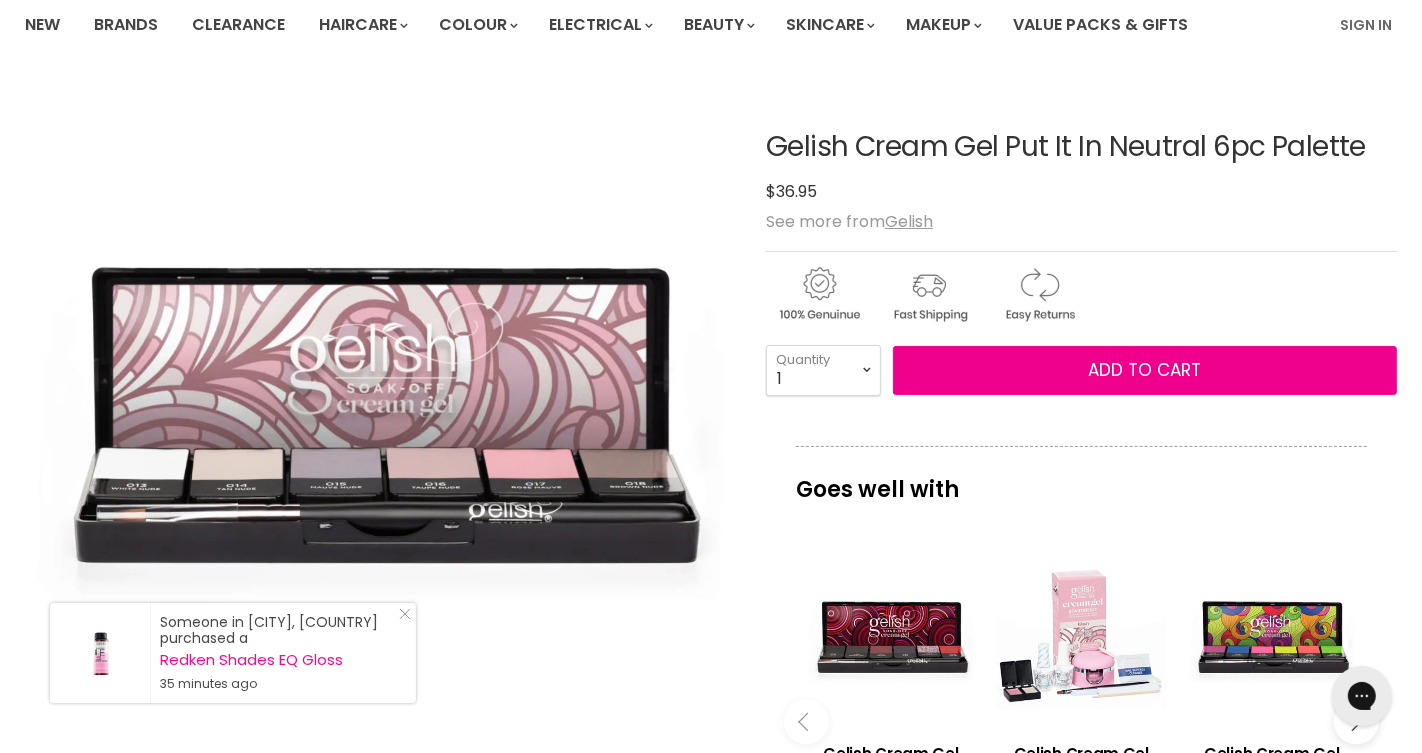 drag, startPoint x: 1382, startPoint y: 147, endPoint x: 718, endPoint y: 170, distance: 664.39825 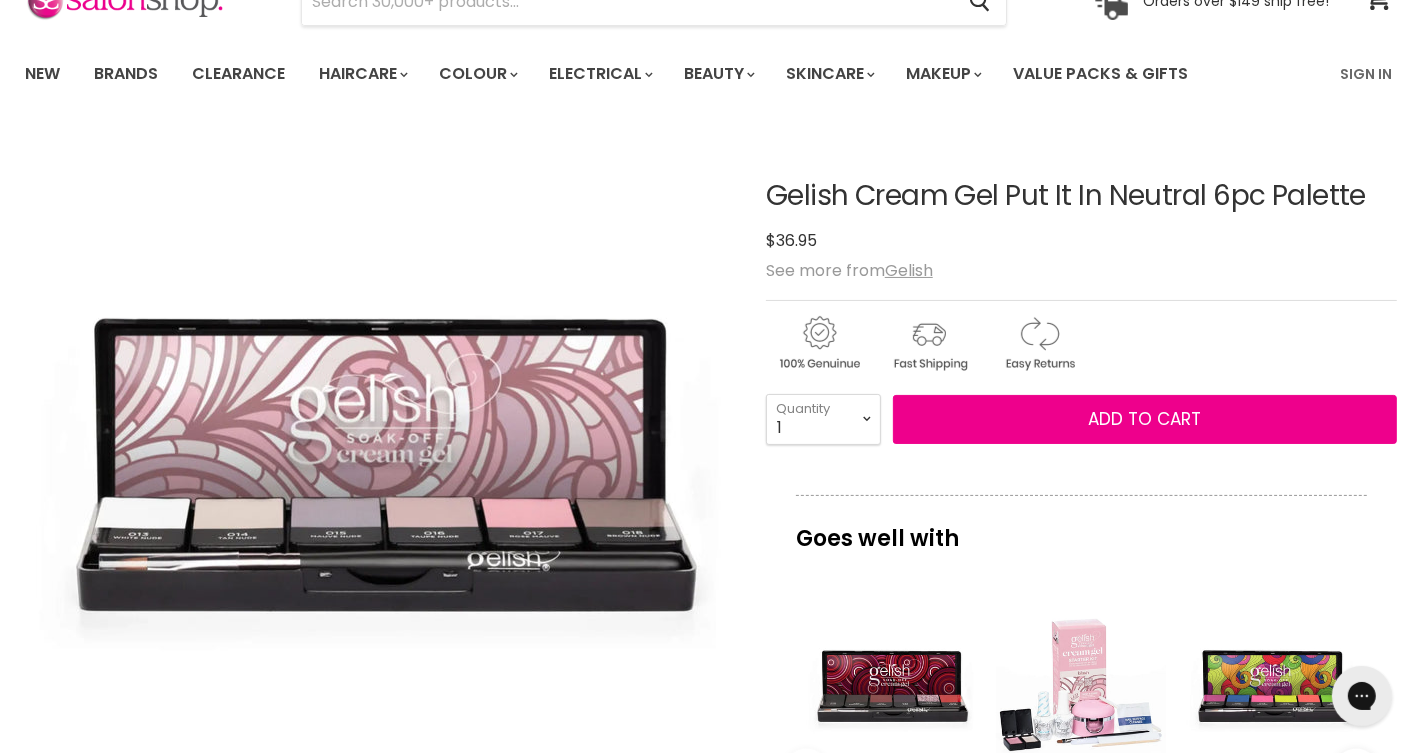 scroll, scrollTop: 0, scrollLeft: 0, axis: both 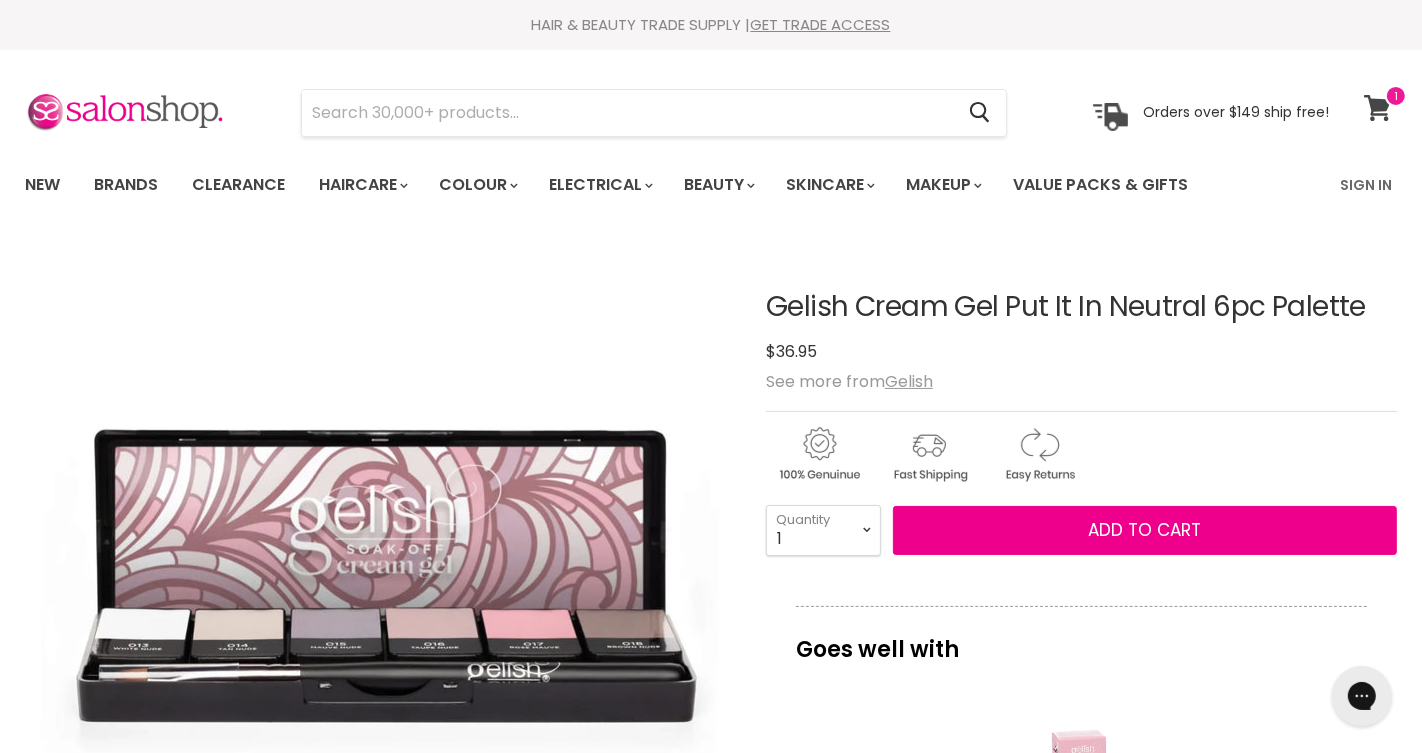 click 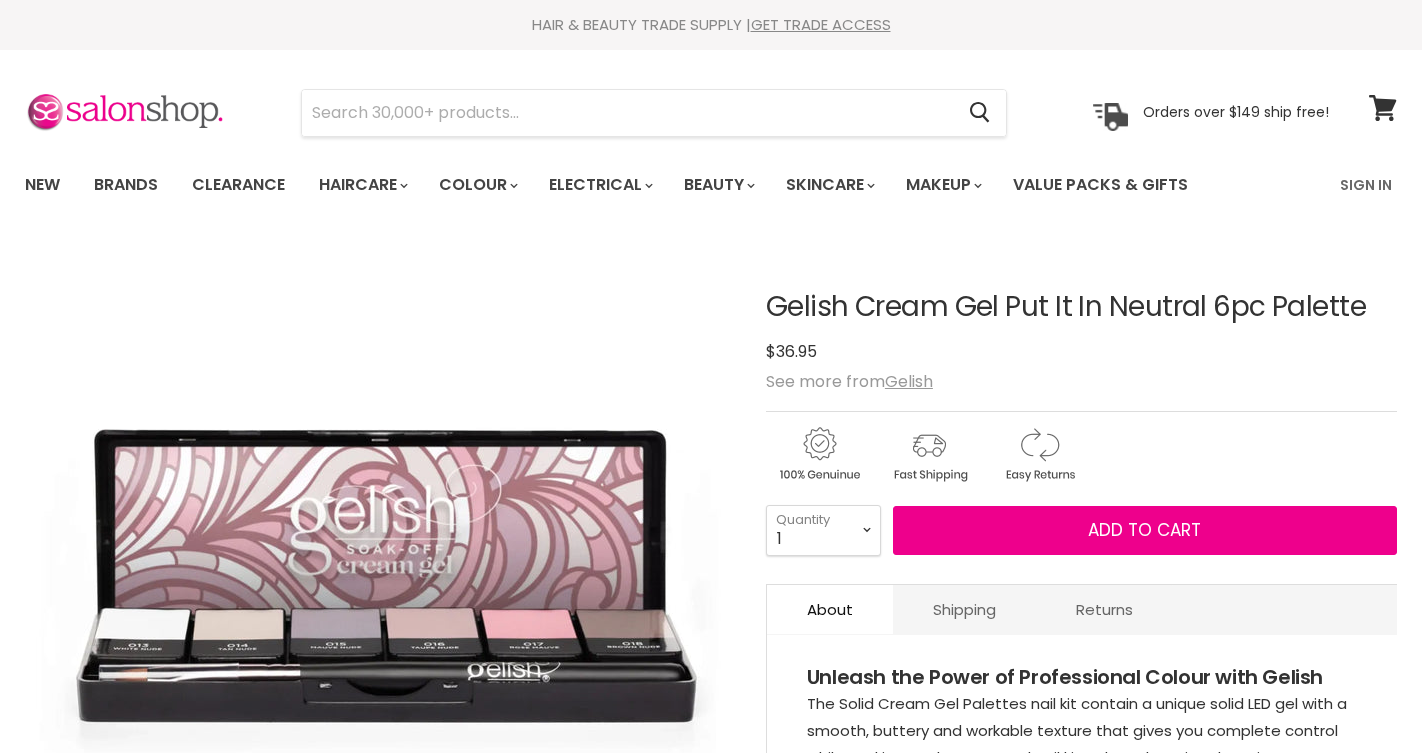 scroll, scrollTop: 0, scrollLeft: 0, axis: both 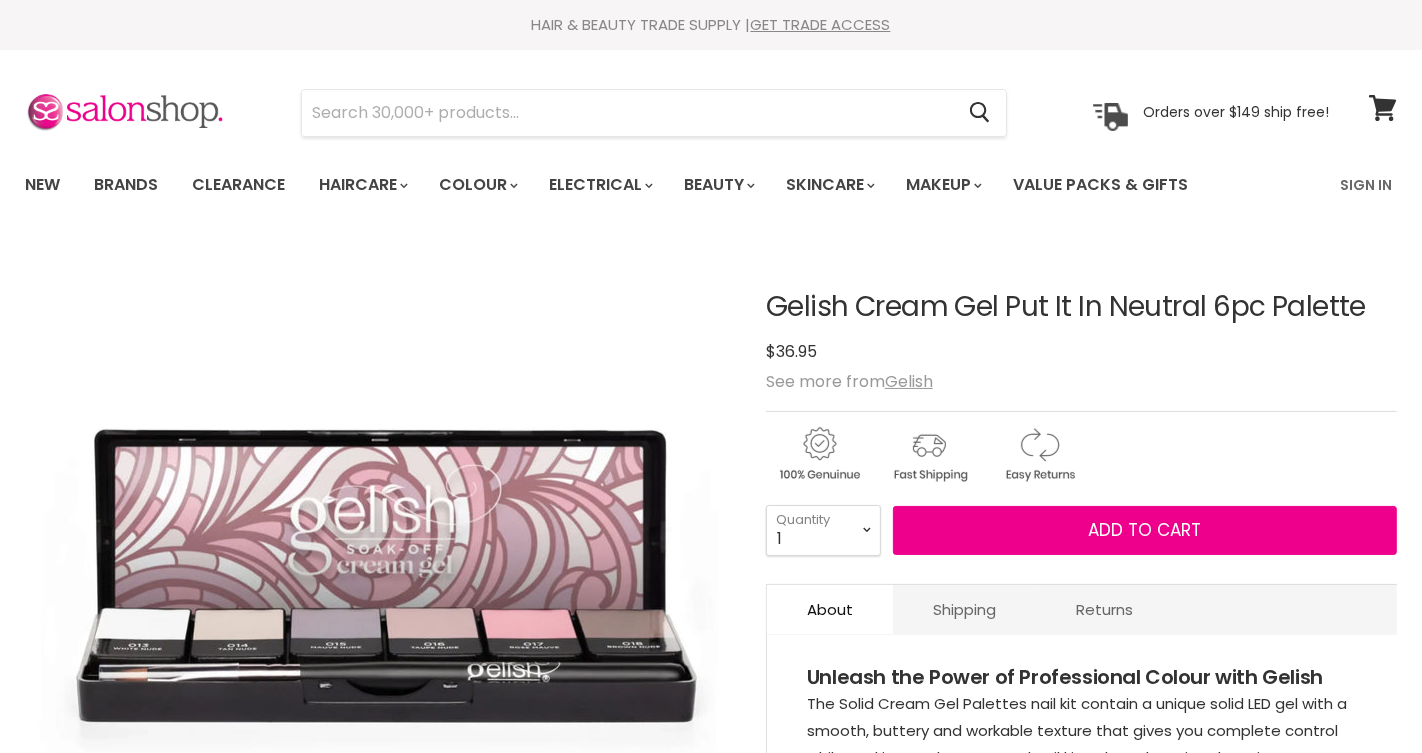 click on "Add to cart" at bounding box center (1144, 530) 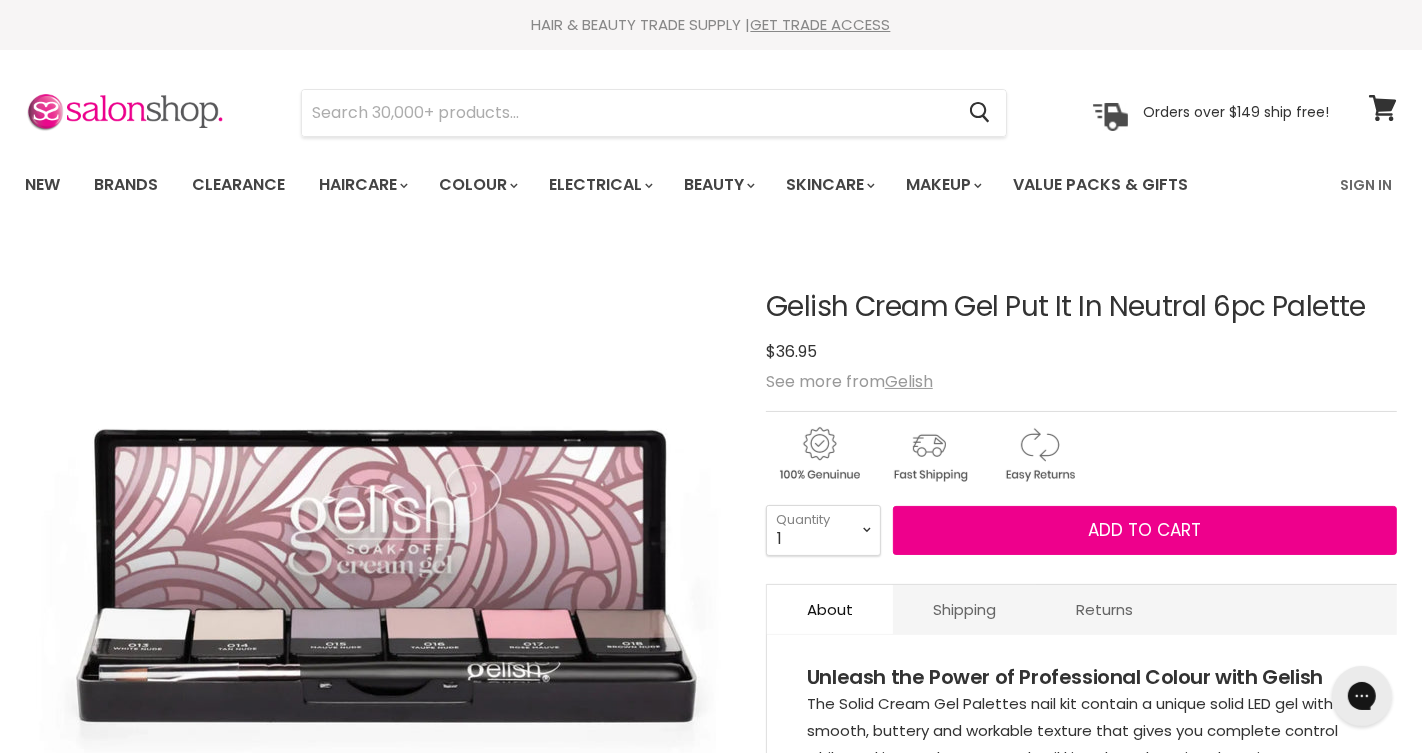 scroll, scrollTop: 0, scrollLeft: 0, axis: both 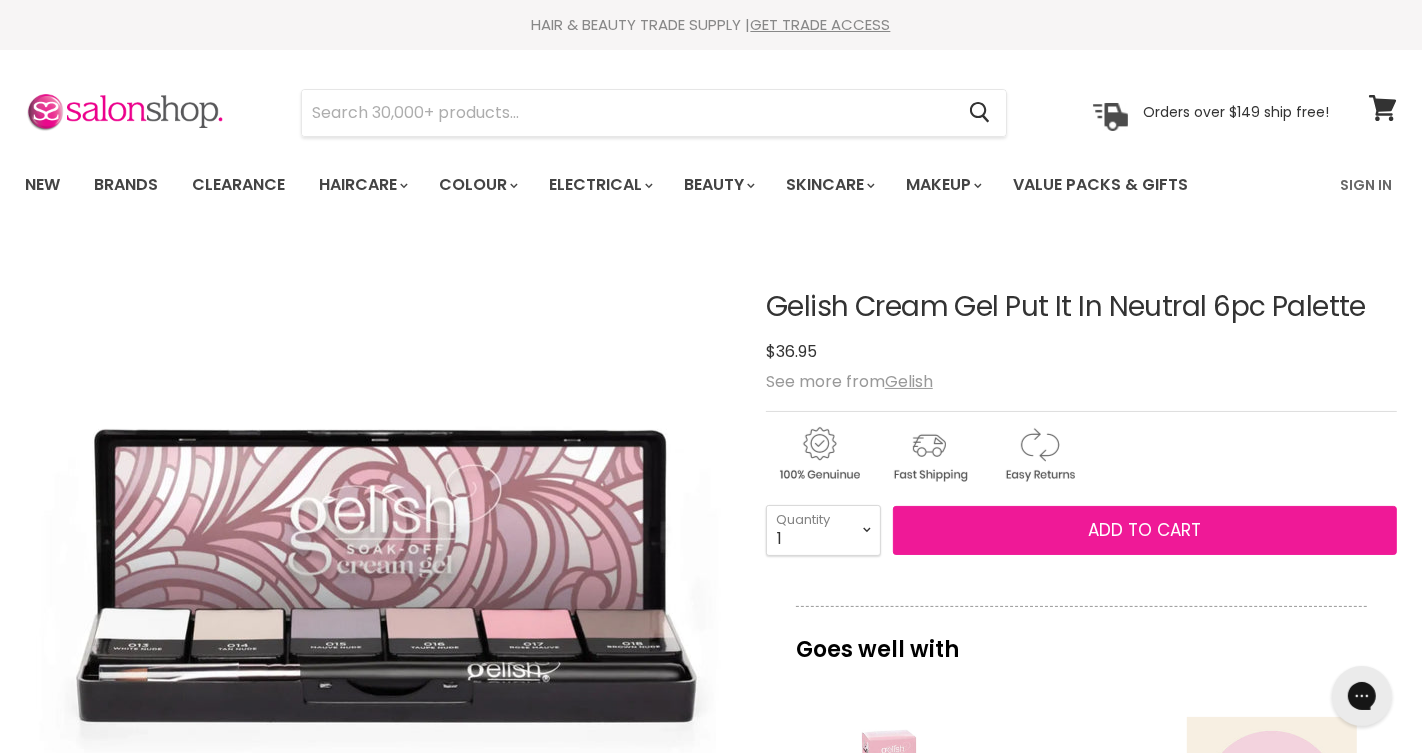 click on "Add to cart" at bounding box center [1144, 530] 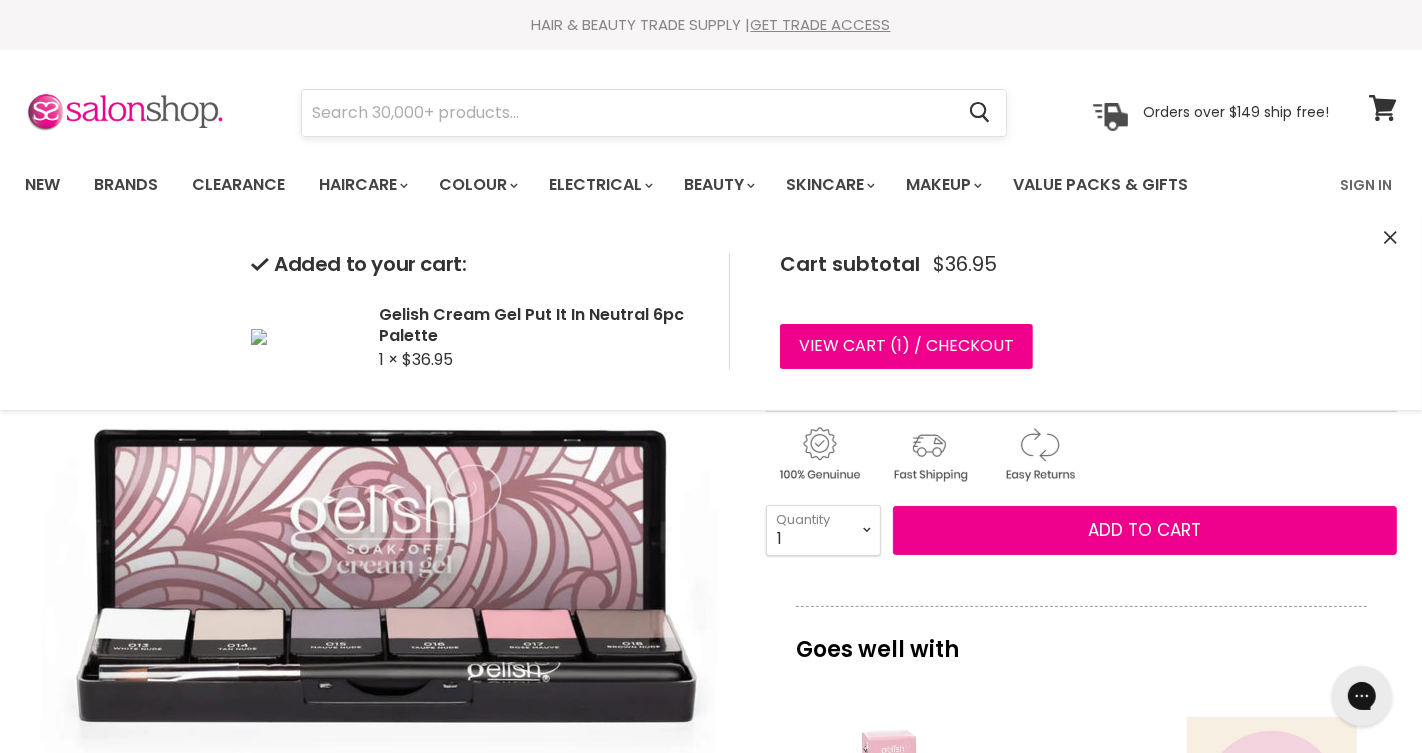 click at bounding box center [627, 113] 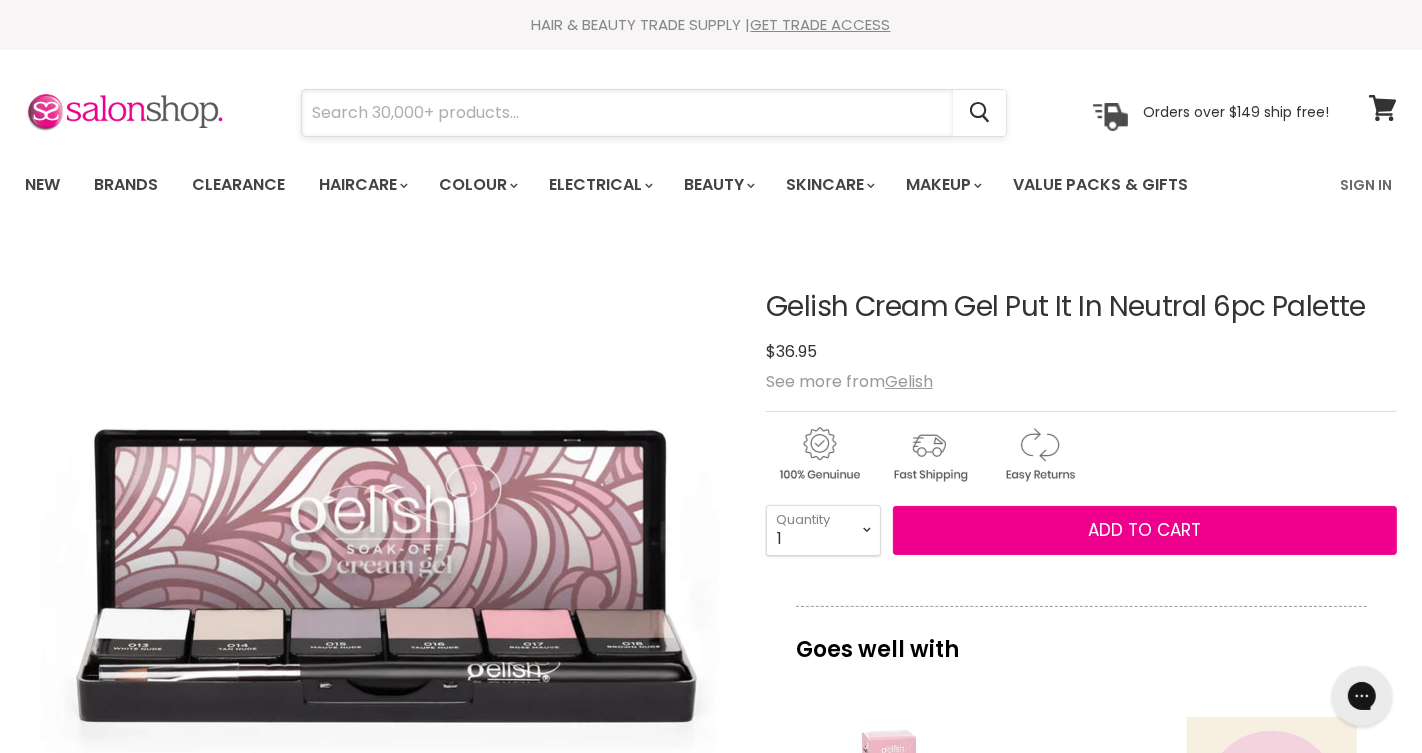 click at bounding box center [627, 113] 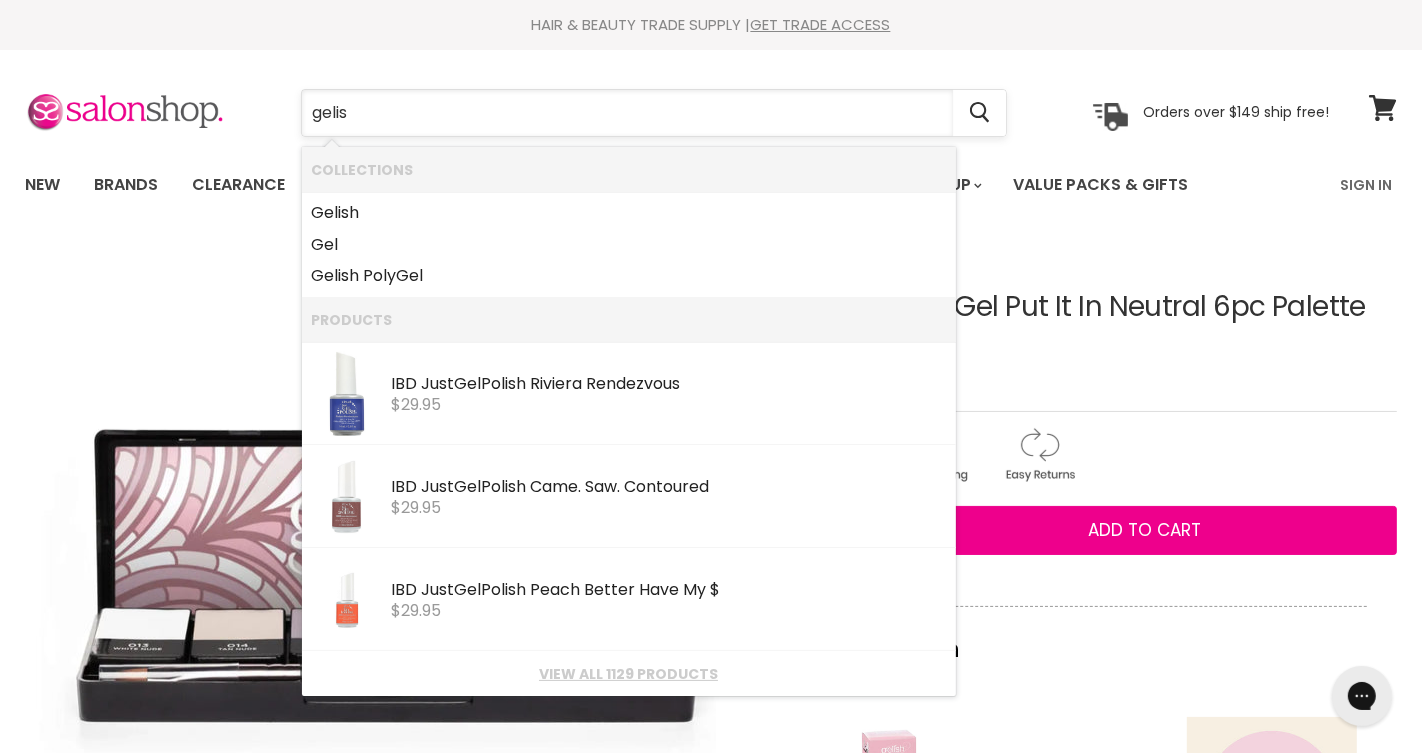 type on "gelish" 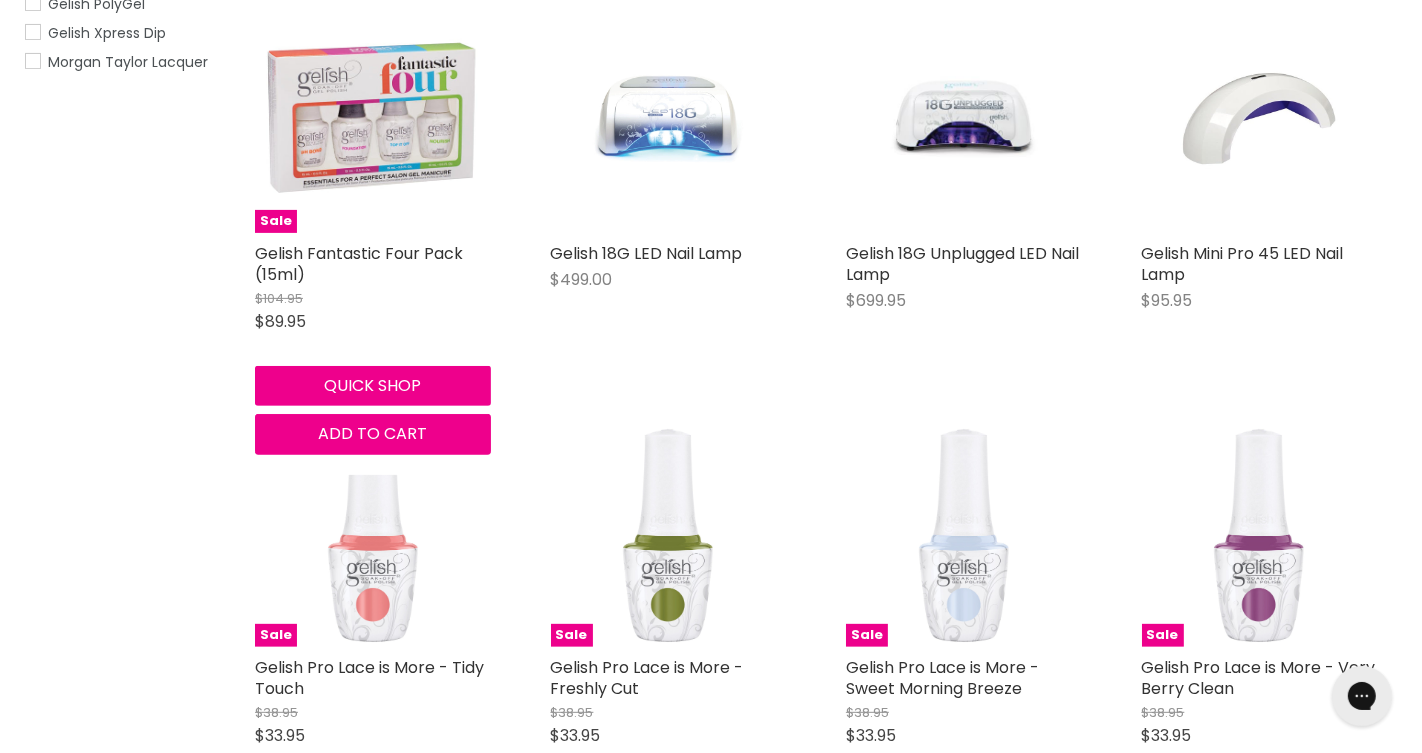 scroll, scrollTop: 472, scrollLeft: 0, axis: vertical 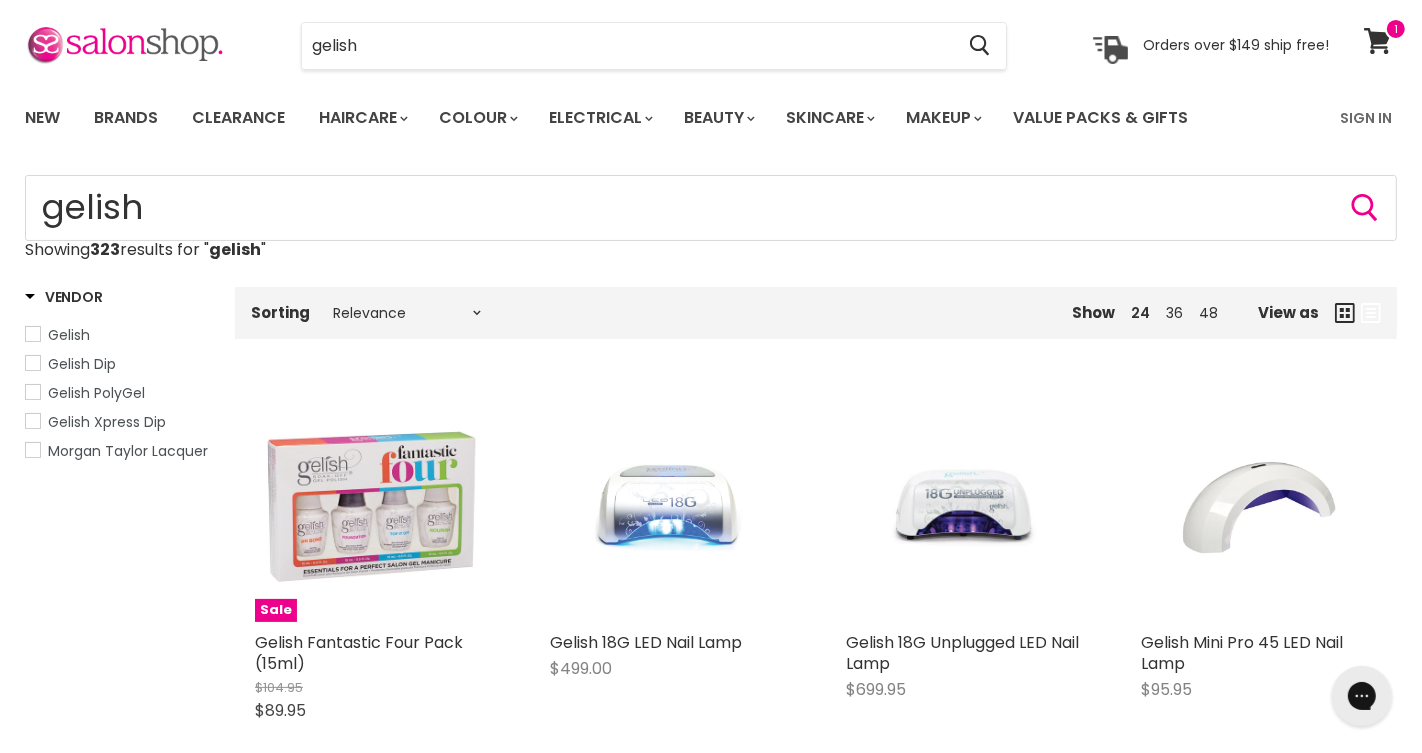 click at bounding box center (33, 334) 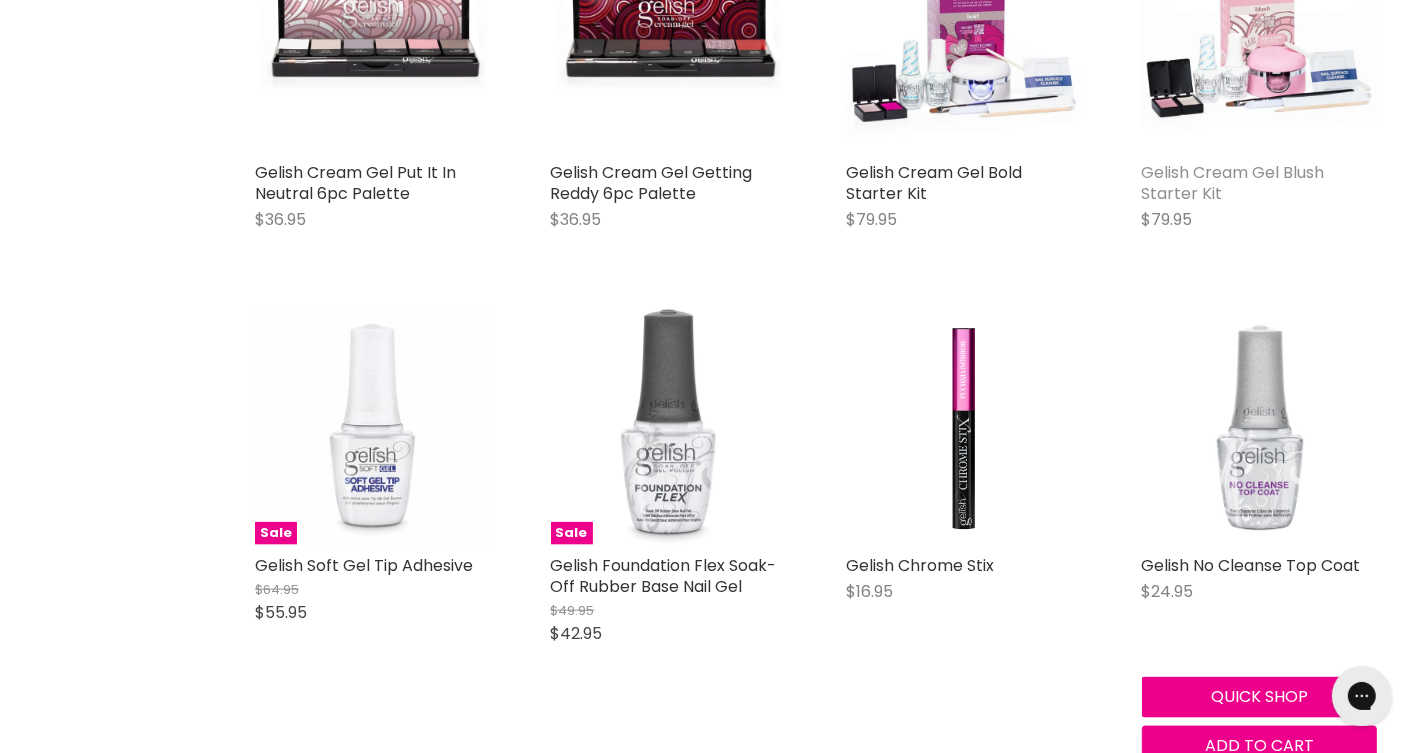 scroll, scrollTop: 1786, scrollLeft: 0, axis: vertical 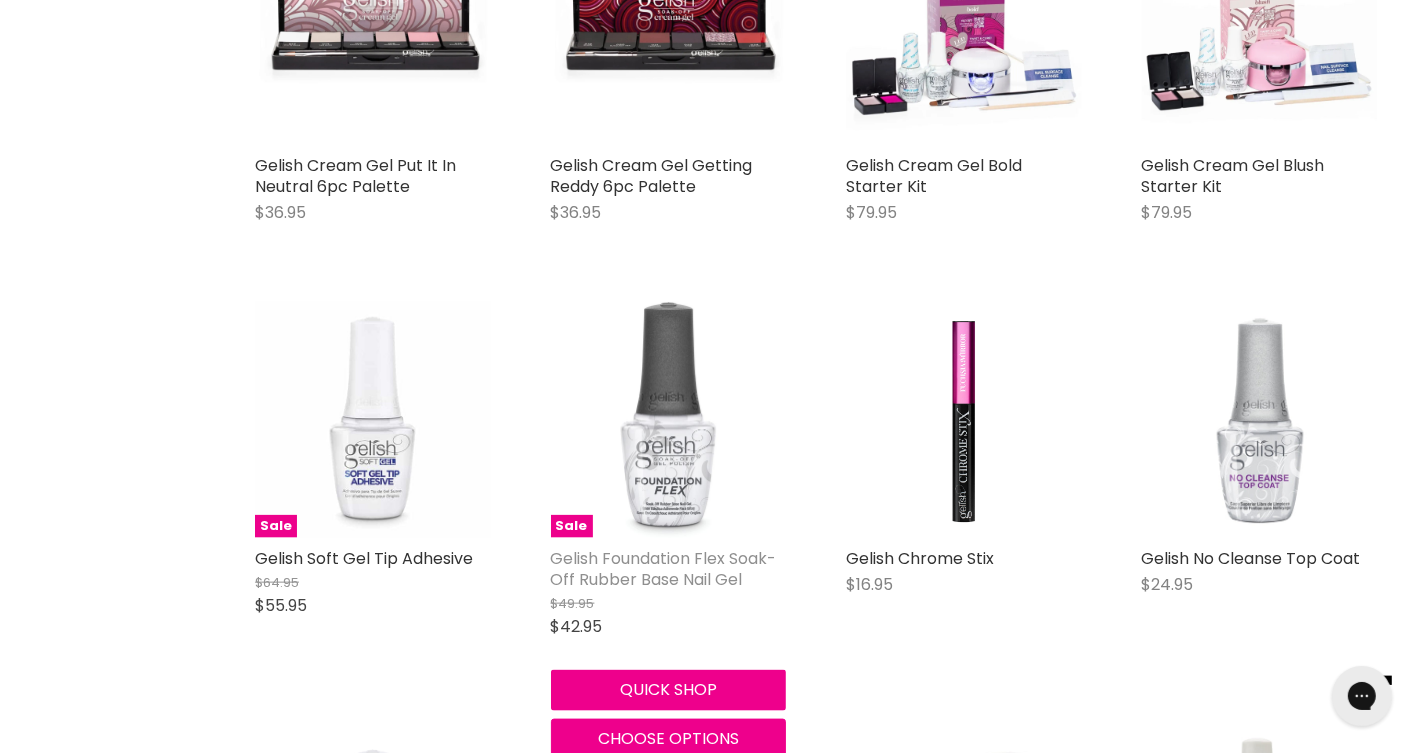 click on "Gelish Foundation Flex Soak-Off Rubber Base Nail Gel" at bounding box center [664, 569] 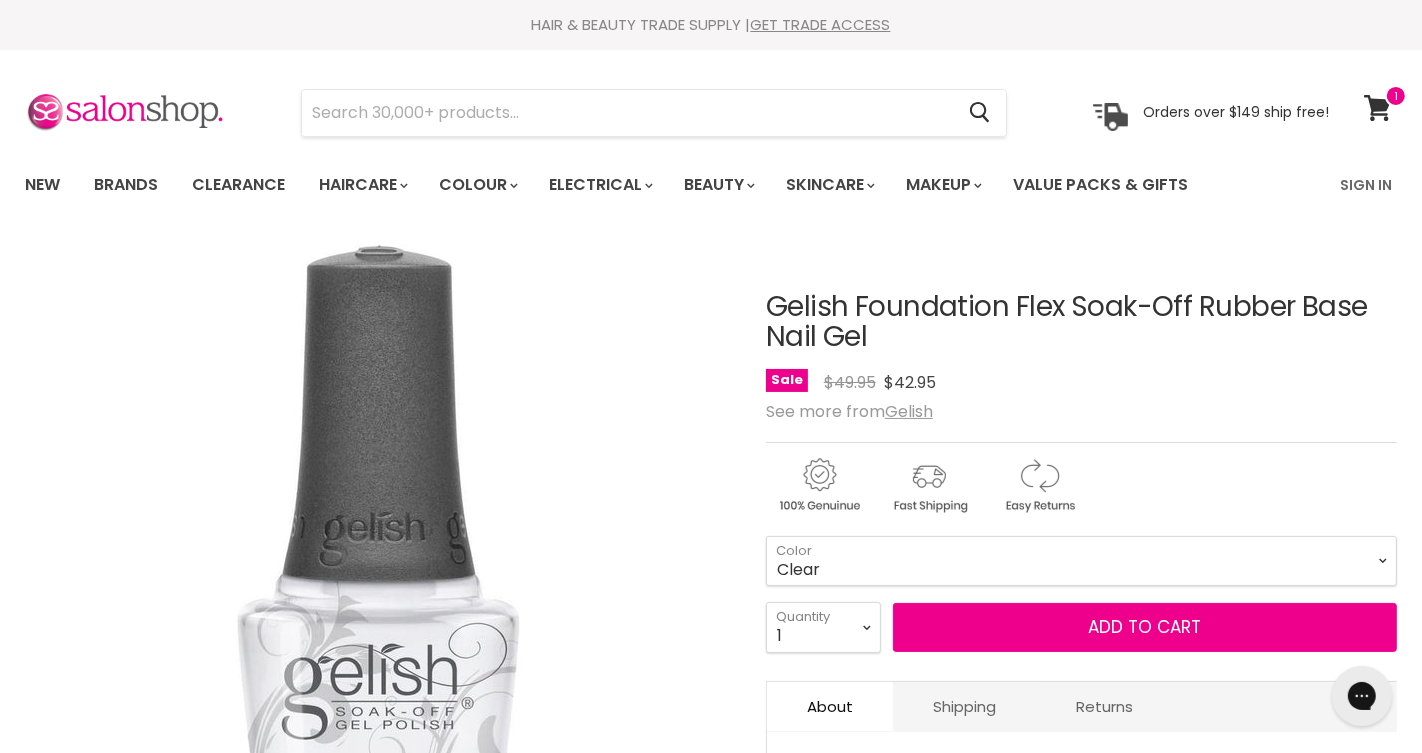 scroll, scrollTop: 0, scrollLeft: 0, axis: both 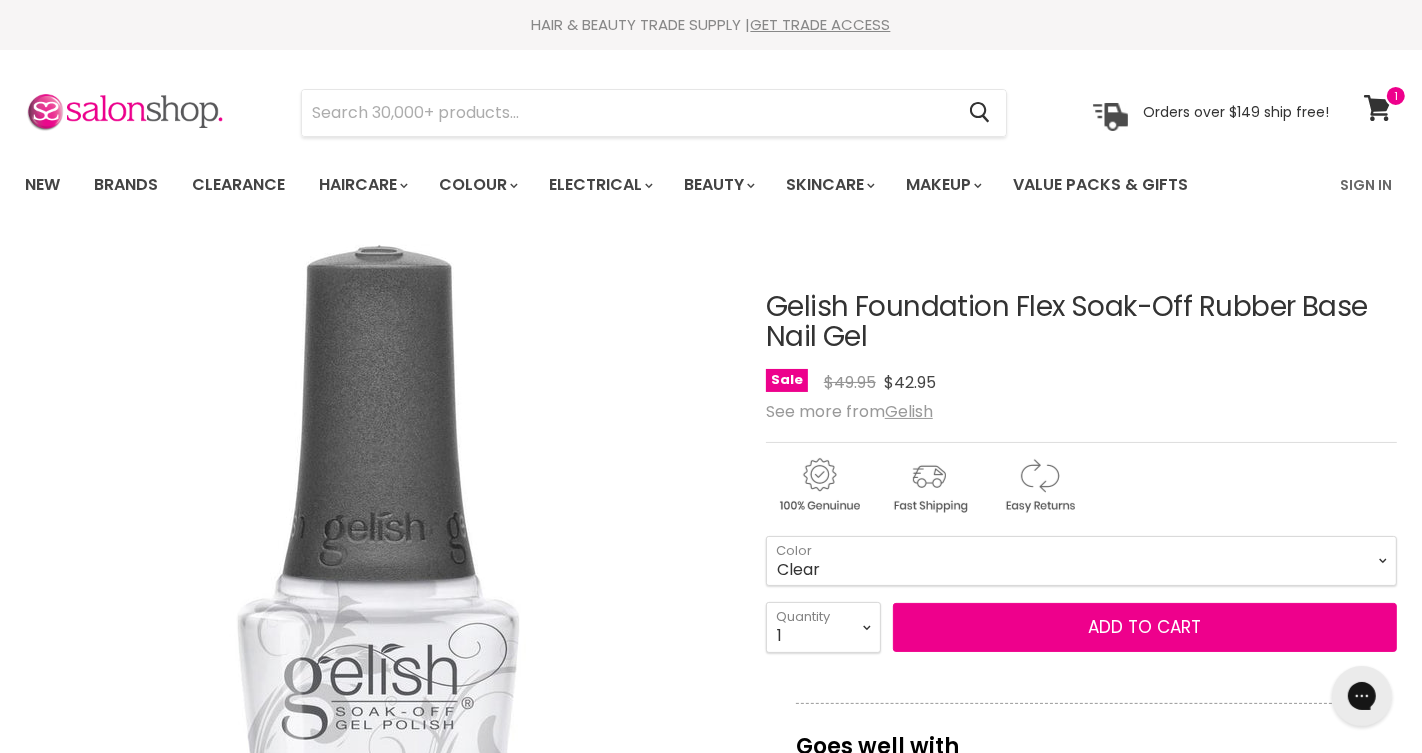 drag, startPoint x: 875, startPoint y: 328, endPoint x: 742, endPoint y: 315, distance: 133.63383 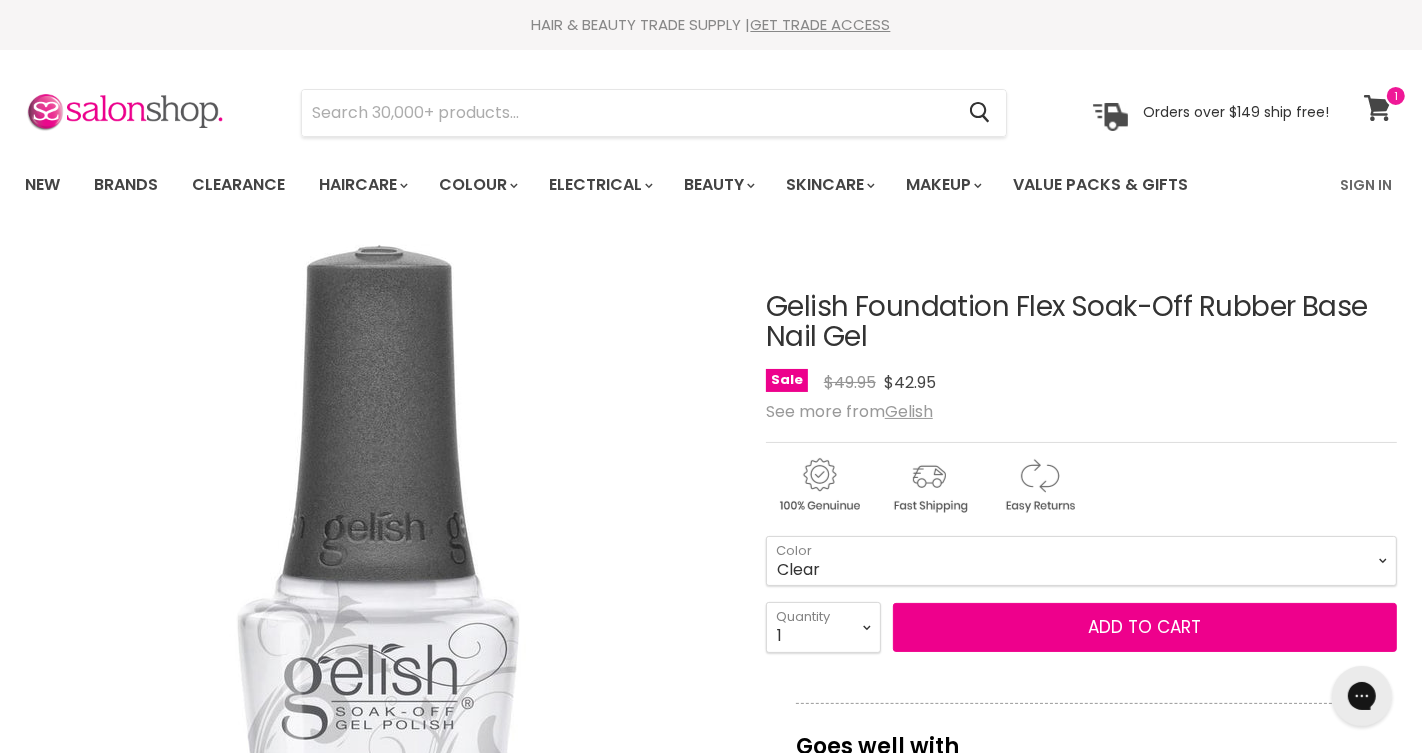 click 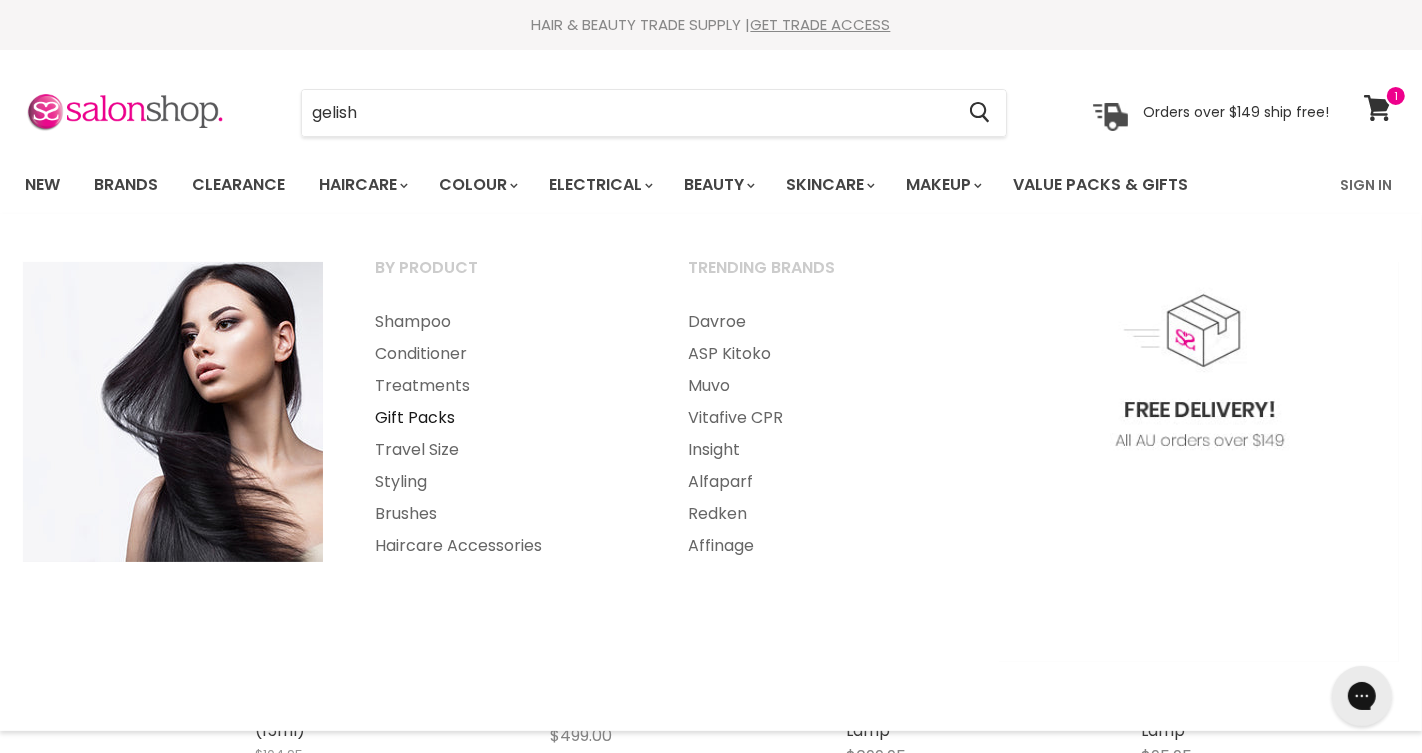 scroll, scrollTop: 0, scrollLeft: 0, axis: both 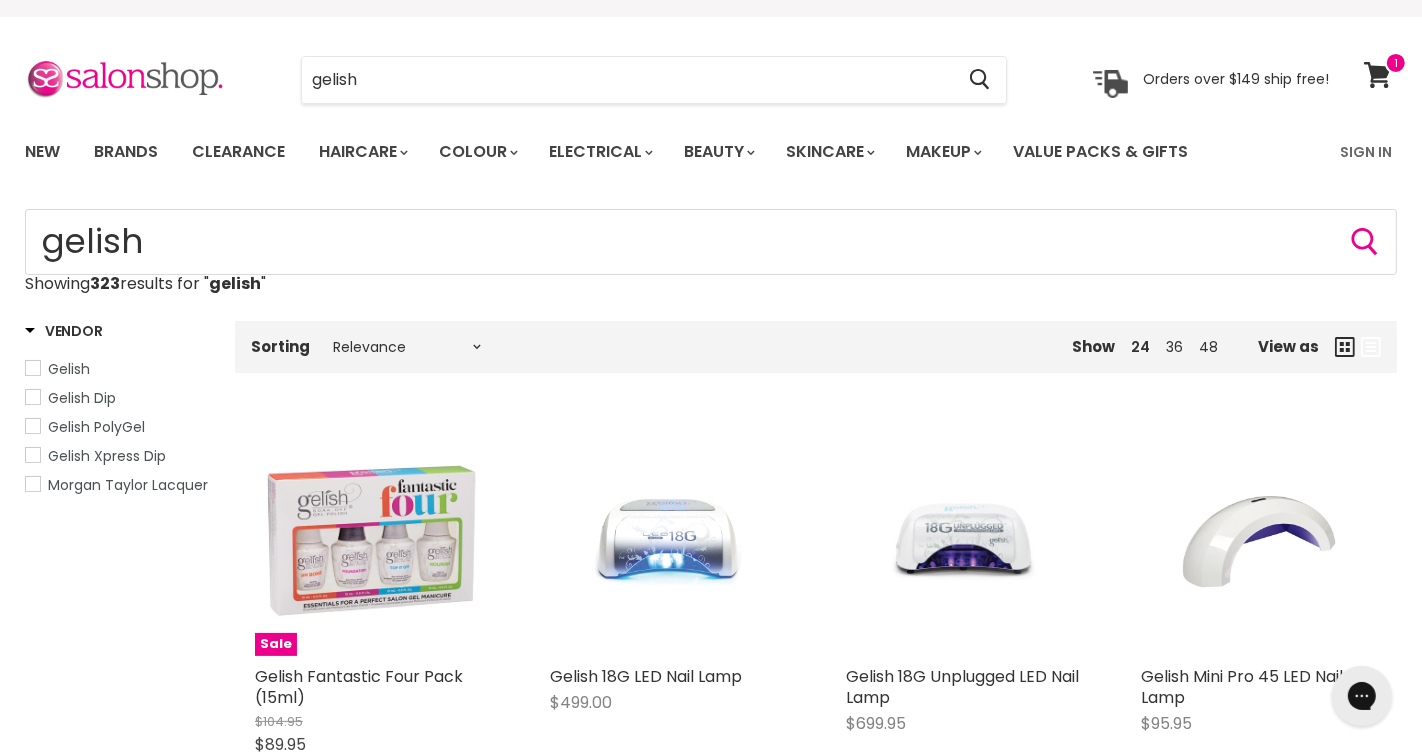 click at bounding box center [33, 368] 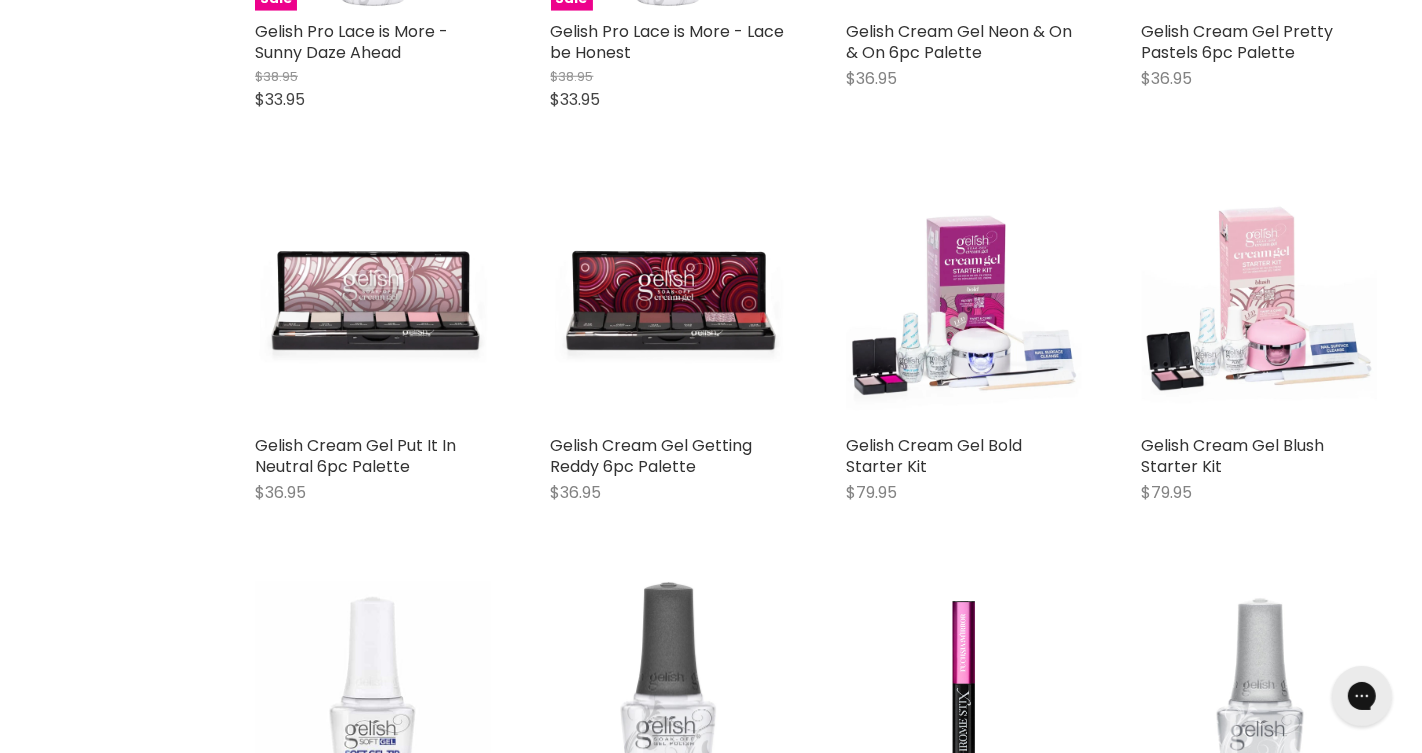 scroll, scrollTop: 1504, scrollLeft: 0, axis: vertical 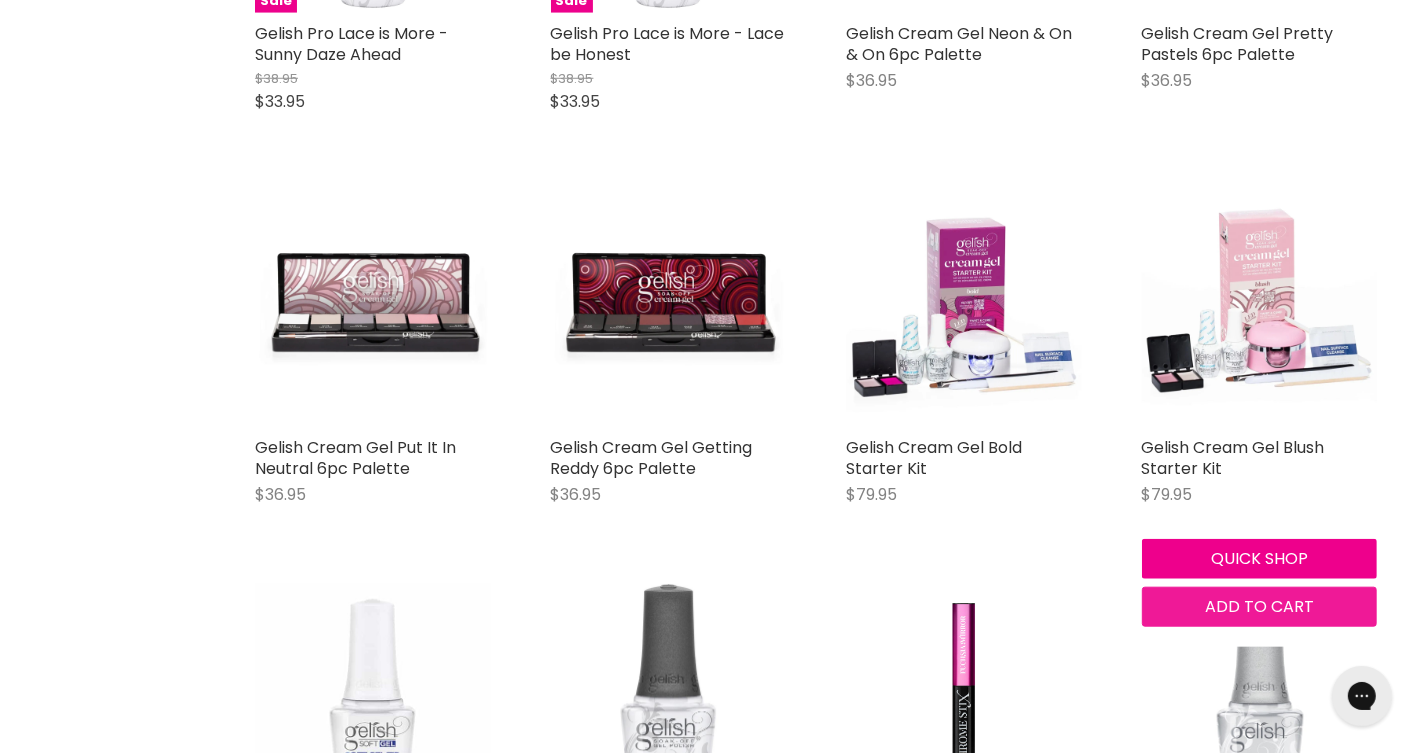 click on "Add to cart" at bounding box center [1259, 606] 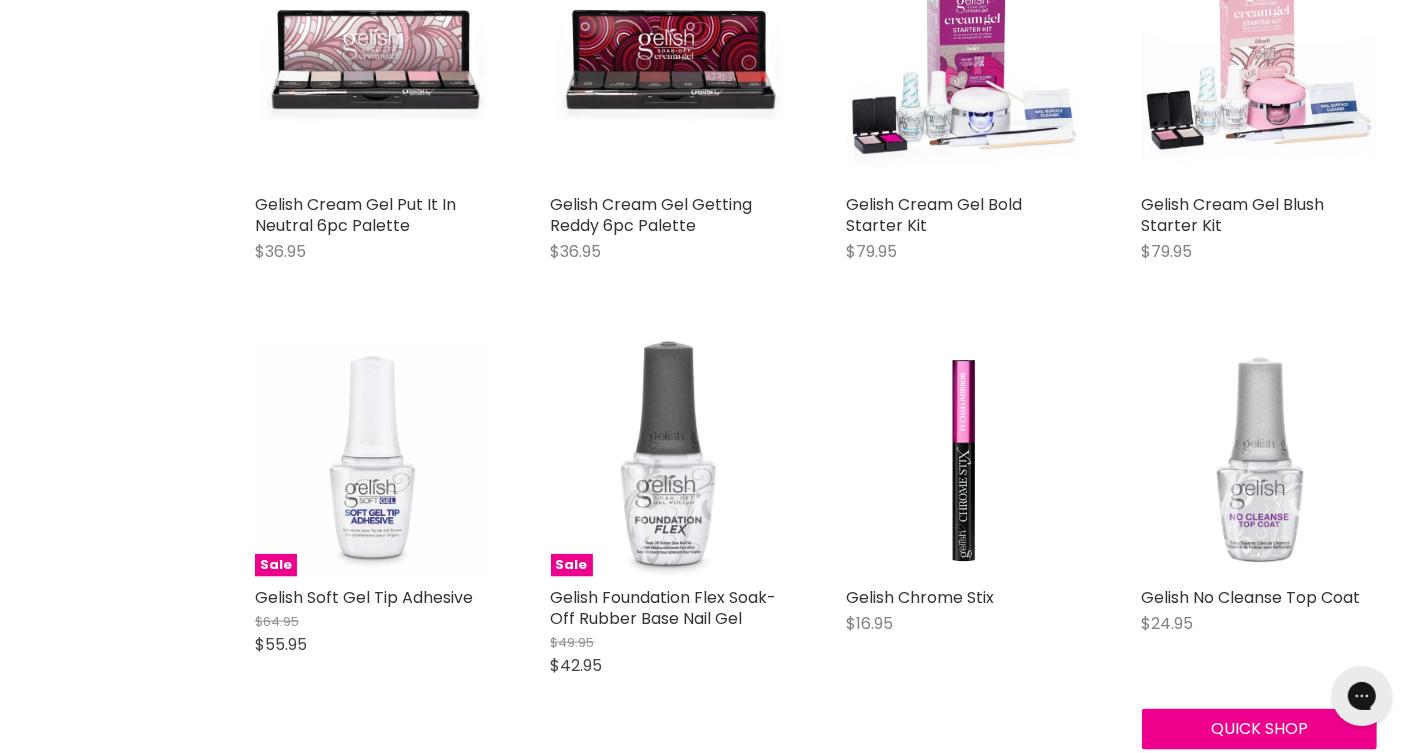 scroll, scrollTop: 1701, scrollLeft: 0, axis: vertical 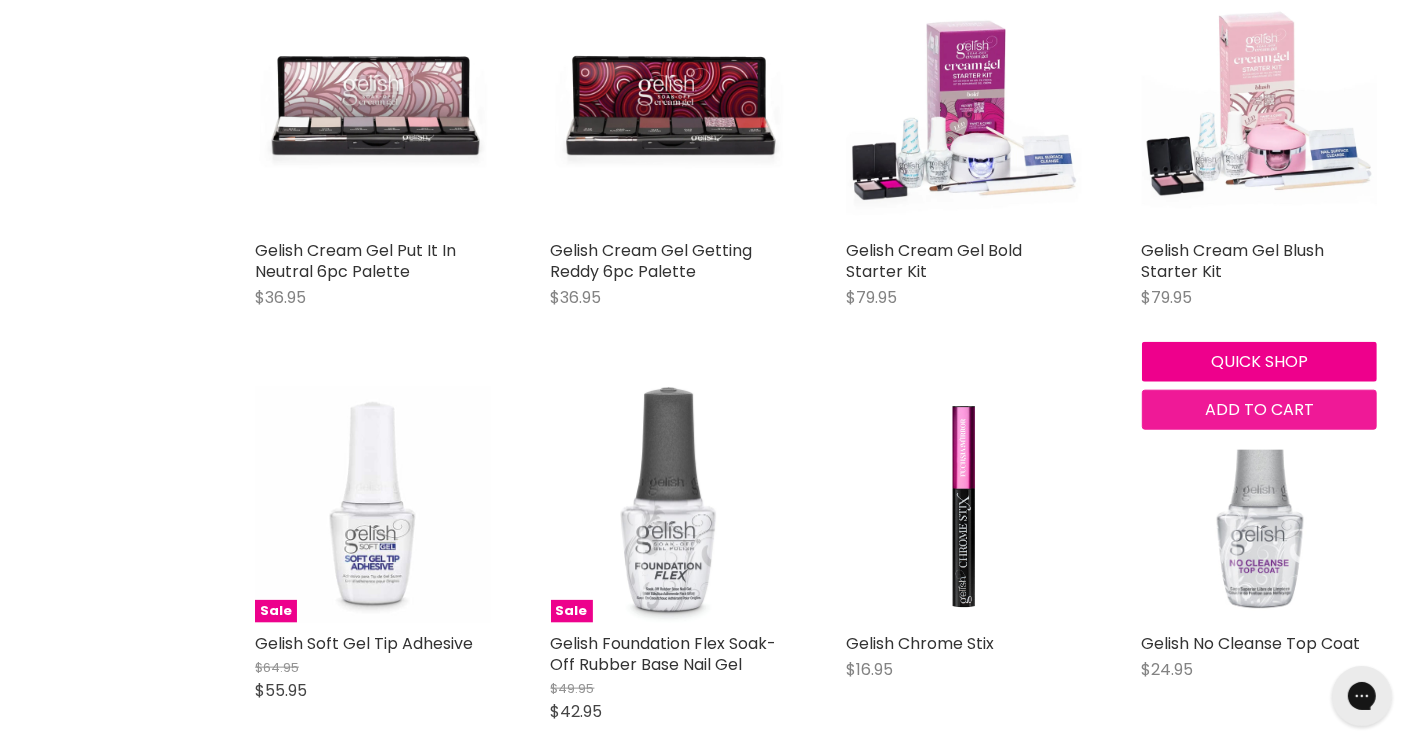click on "Add to cart" at bounding box center [1259, 409] 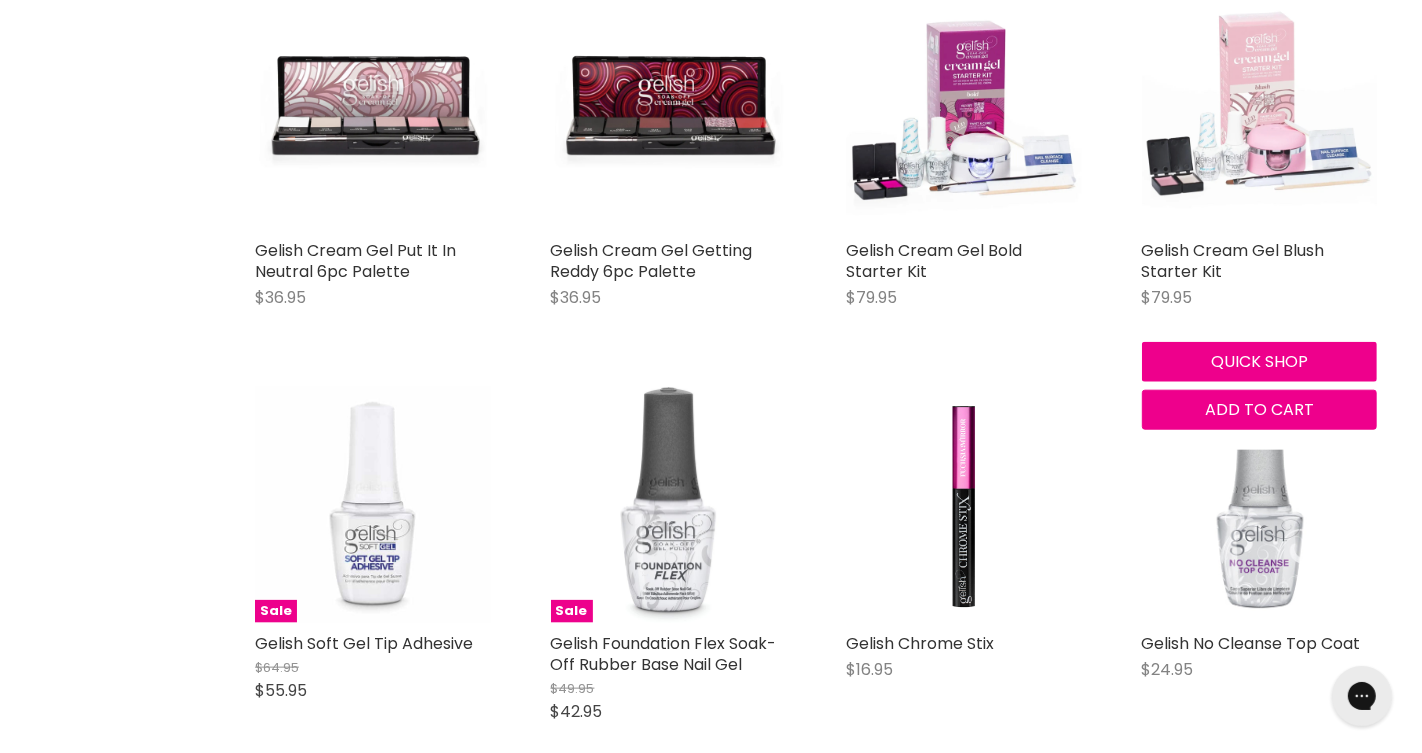 click at bounding box center [1260, 112] 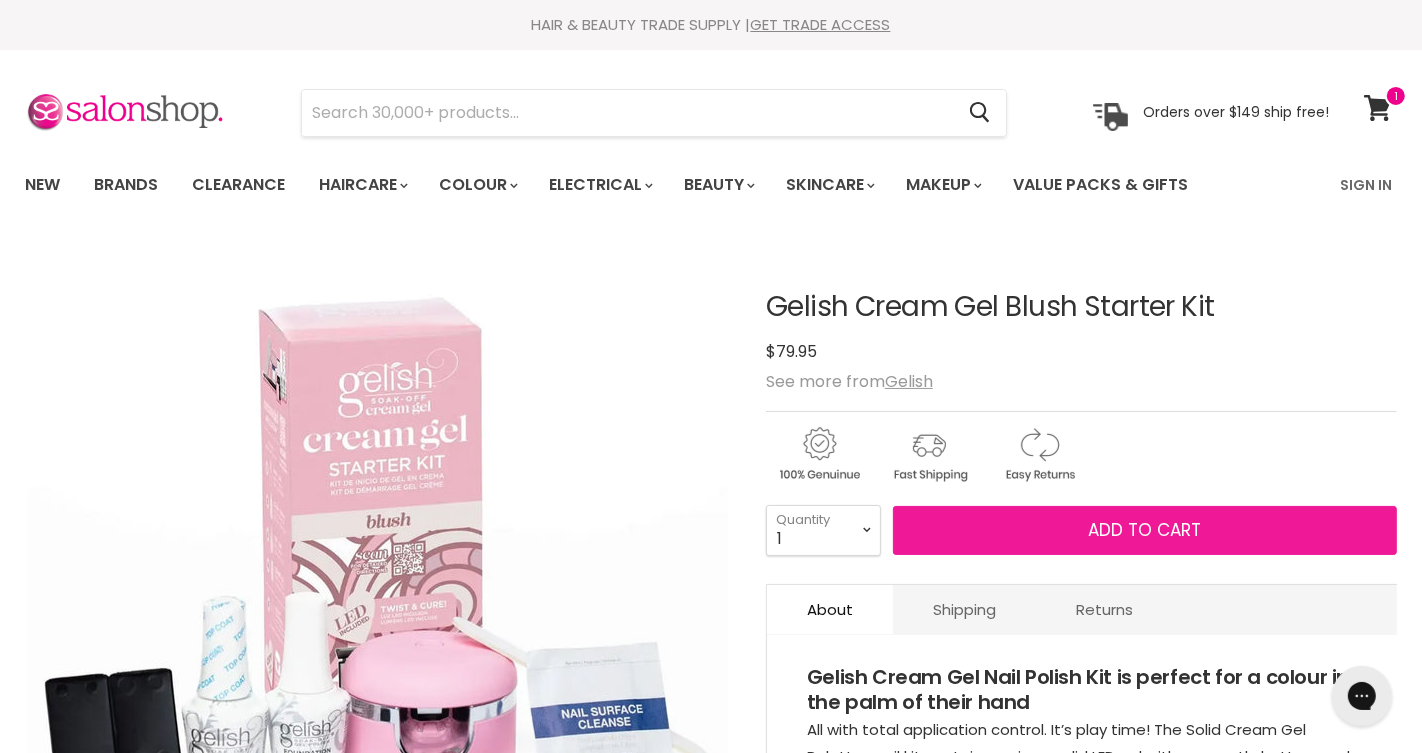 scroll, scrollTop: 0, scrollLeft: 0, axis: both 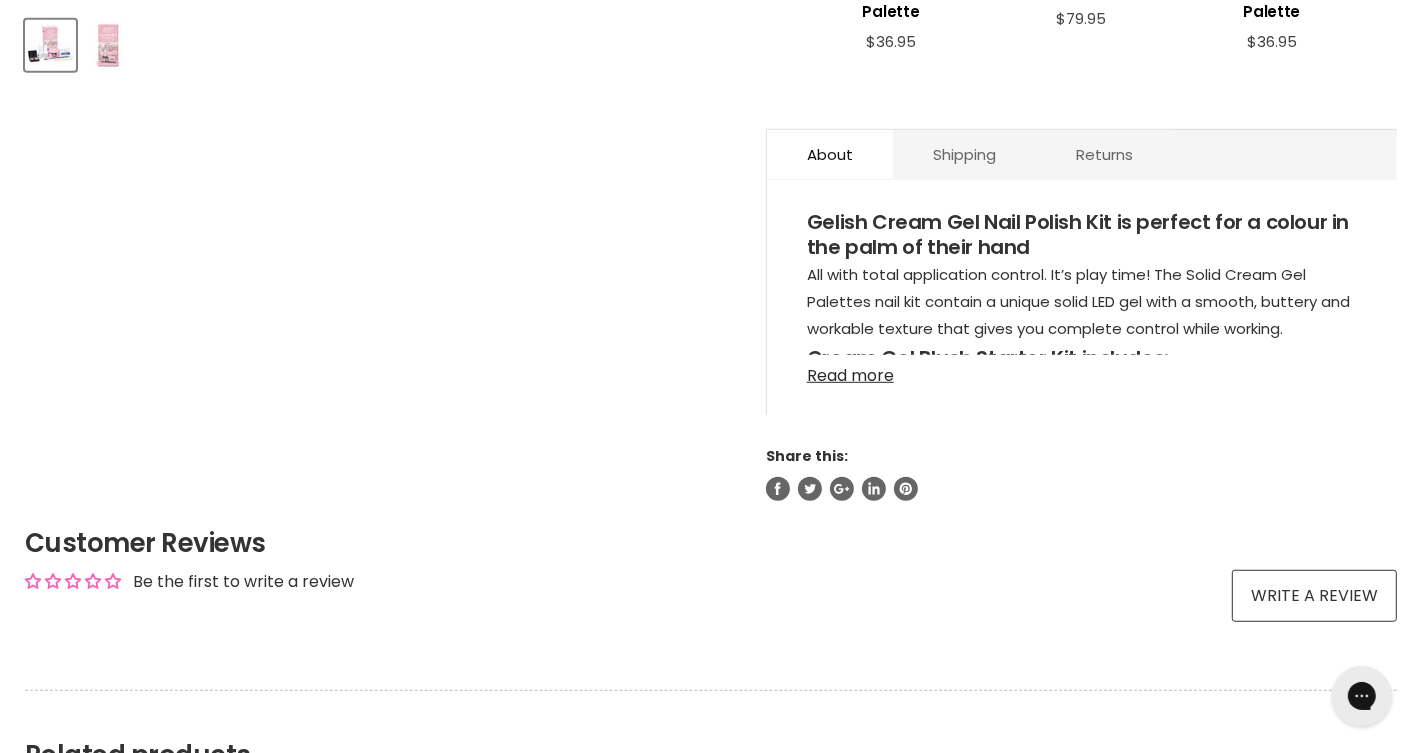 click on "Read more" at bounding box center [1082, 370] 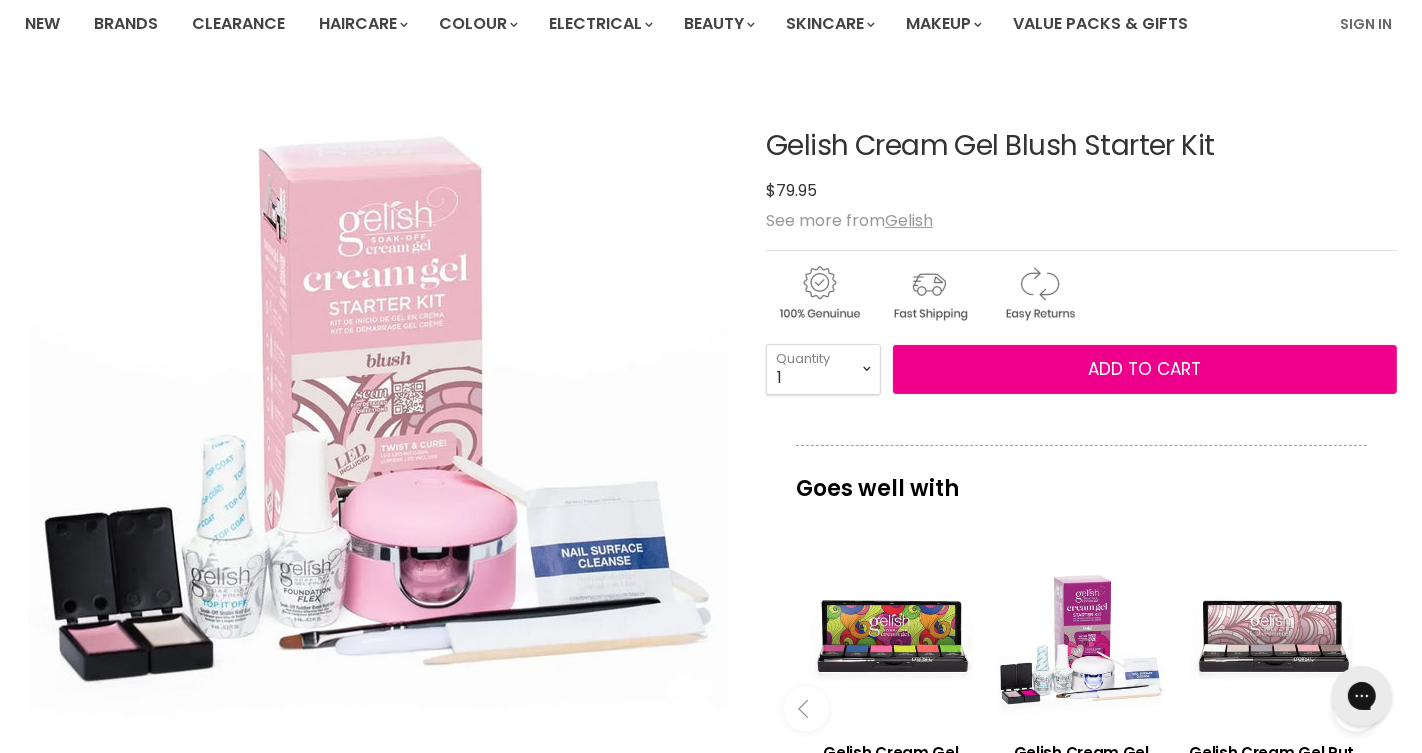 scroll, scrollTop: 171, scrollLeft: 0, axis: vertical 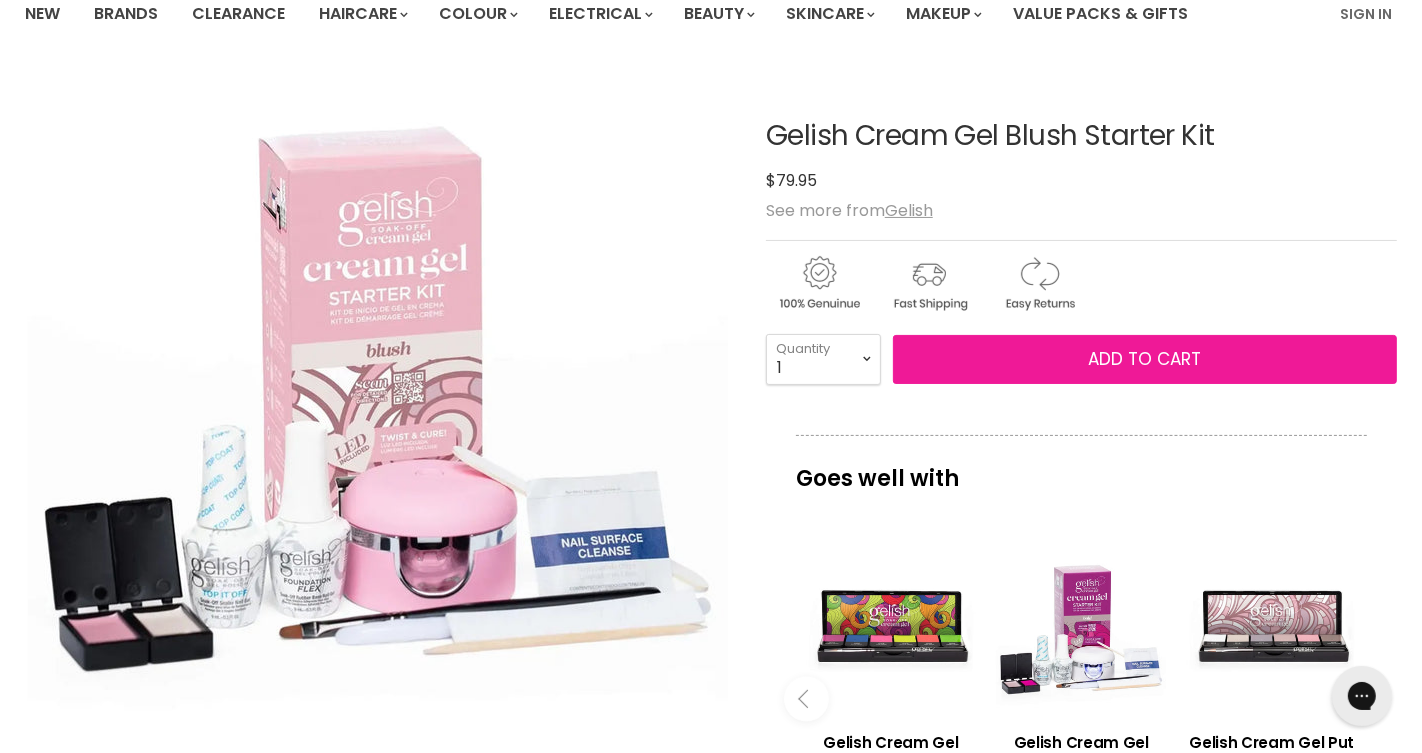 click on "Add to cart" at bounding box center [1144, 359] 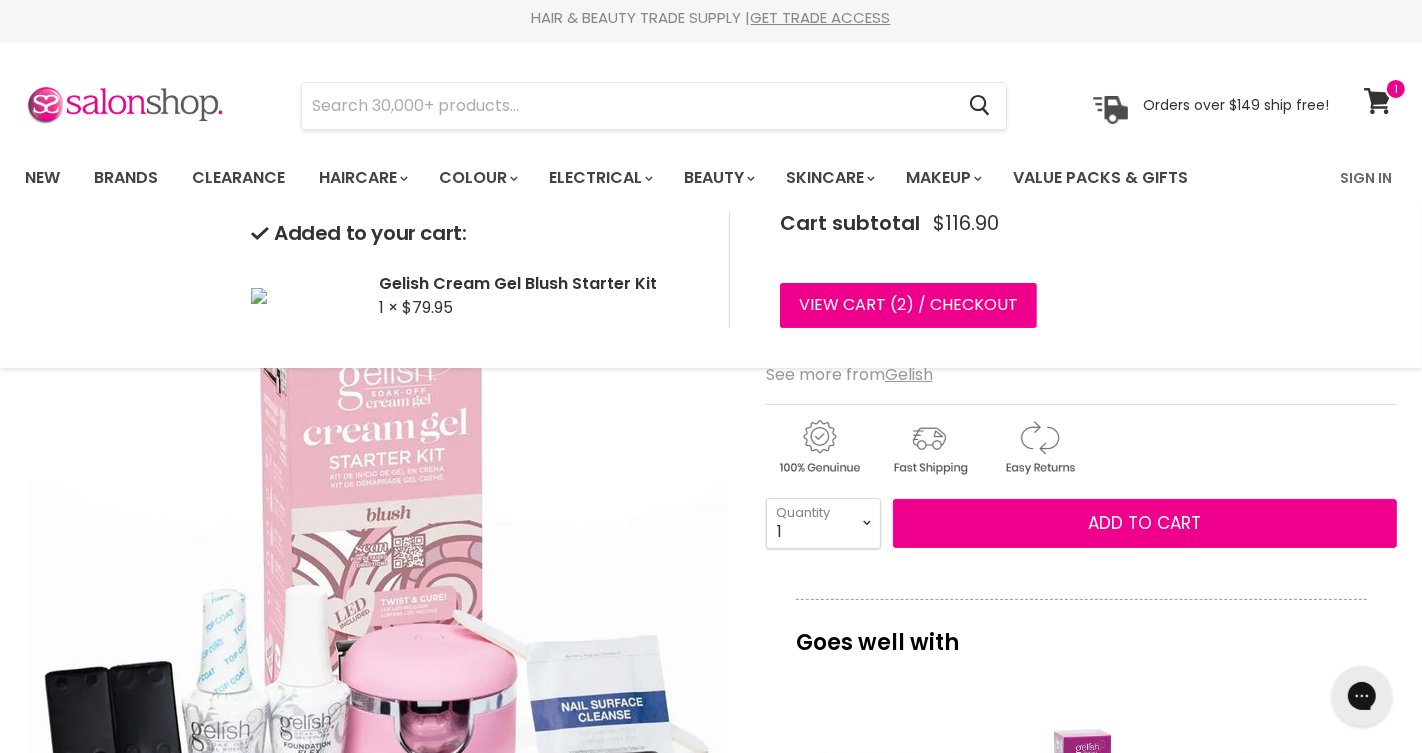 scroll, scrollTop: 0, scrollLeft: 0, axis: both 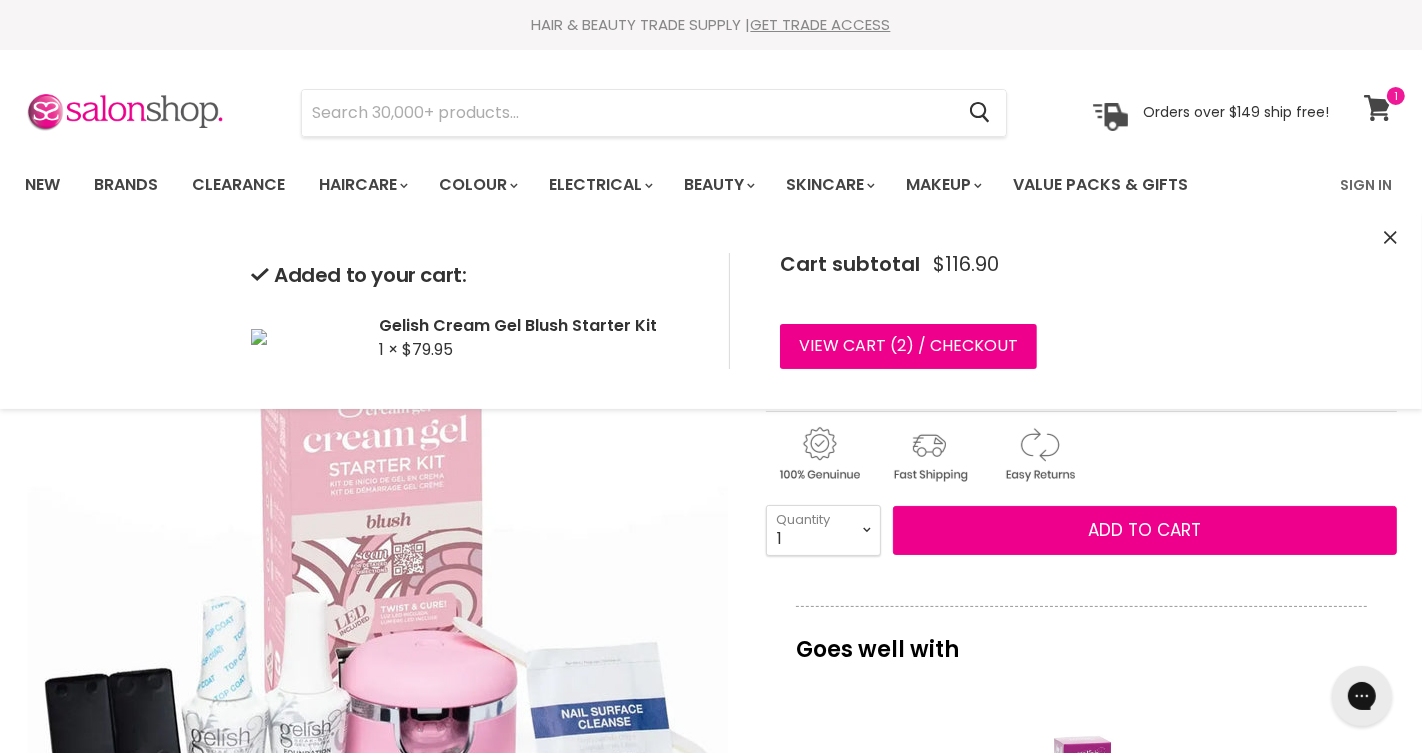 click 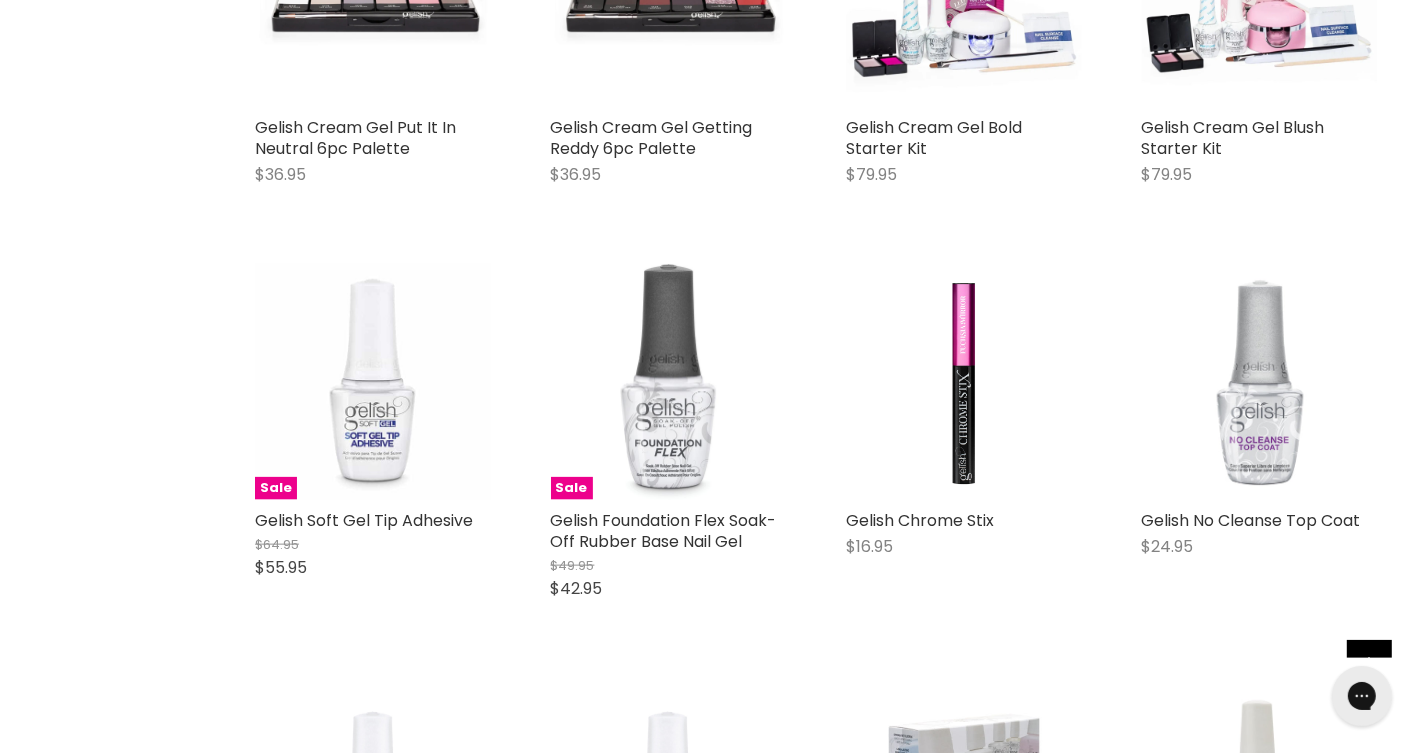 scroll, scrollTop: 1836, scrollLeft: 0, axis: vertical 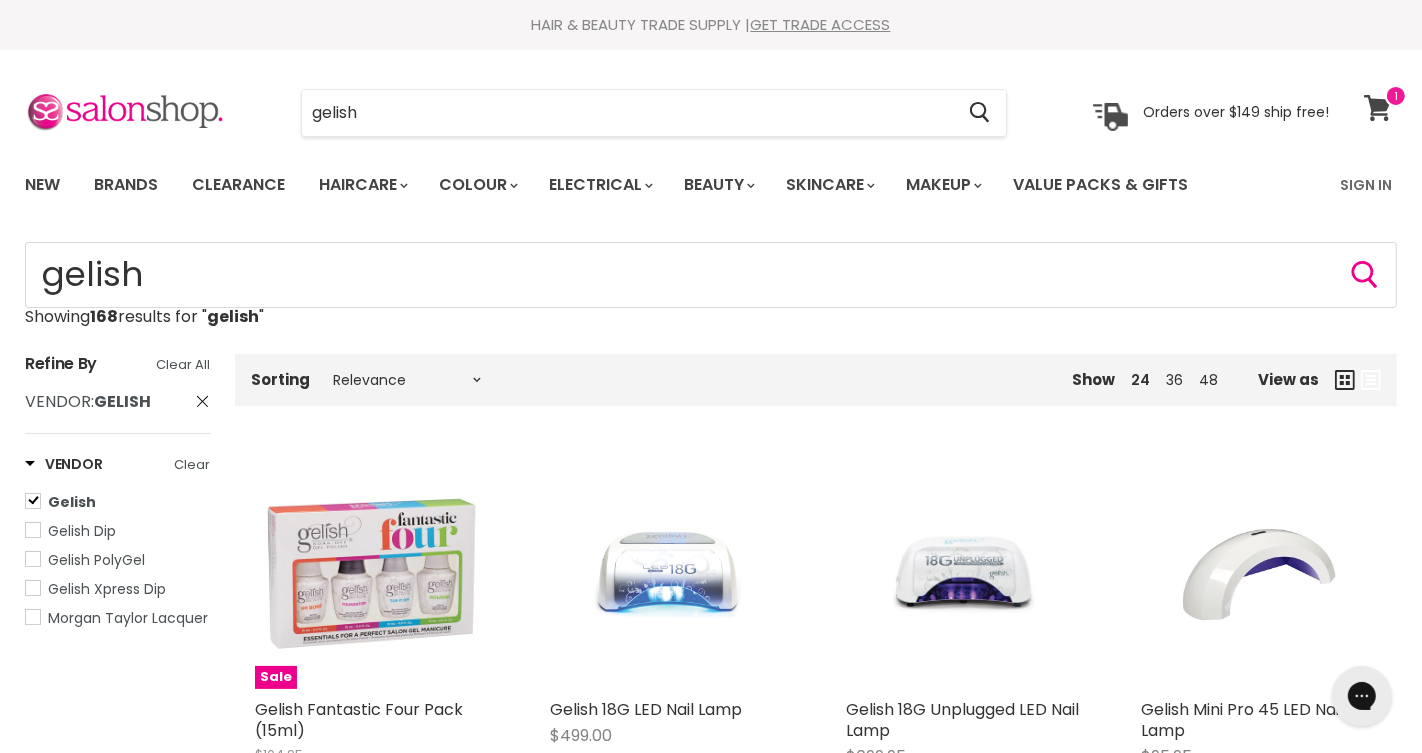 click 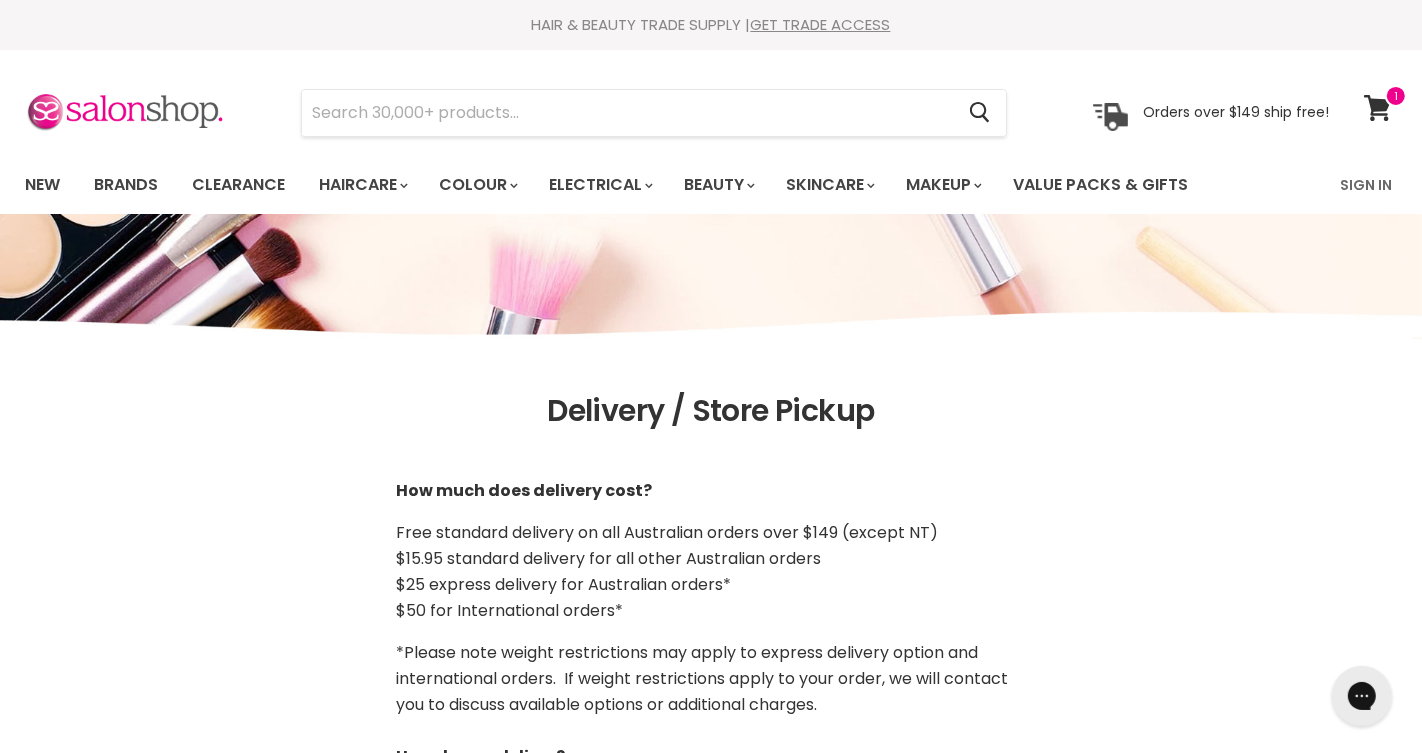 scroll, scrollTop: 0, scrollLeft: 0, axis: both 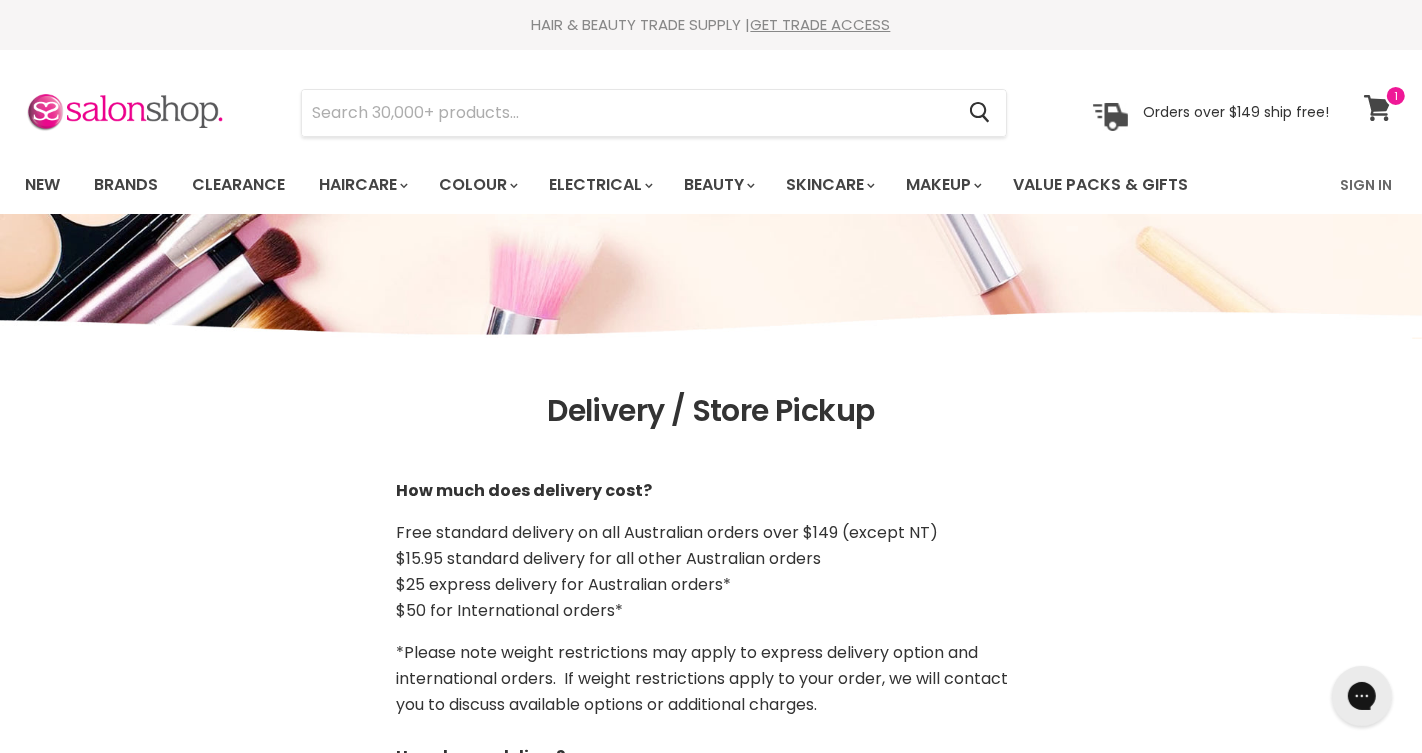 click 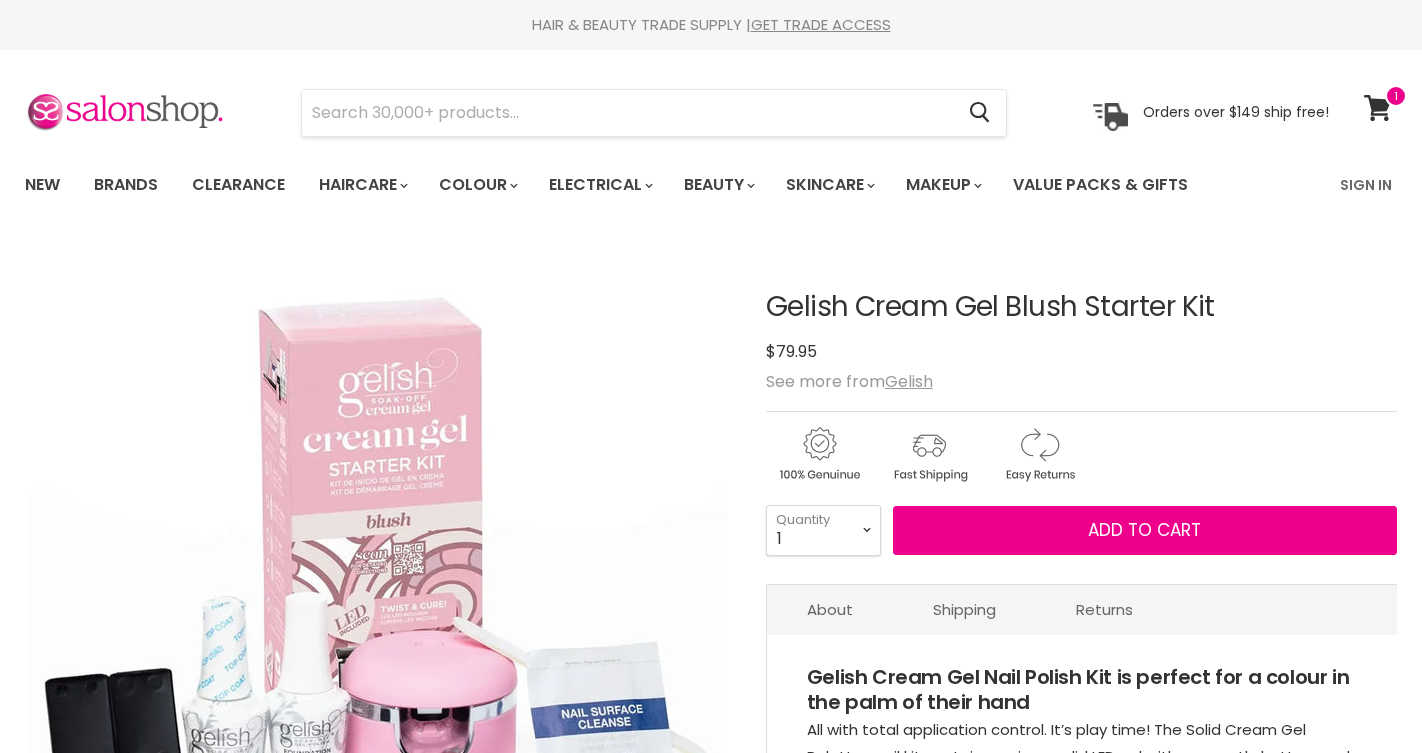 scroll, scrollTop: 0, scrollLeft: 0, axis: both 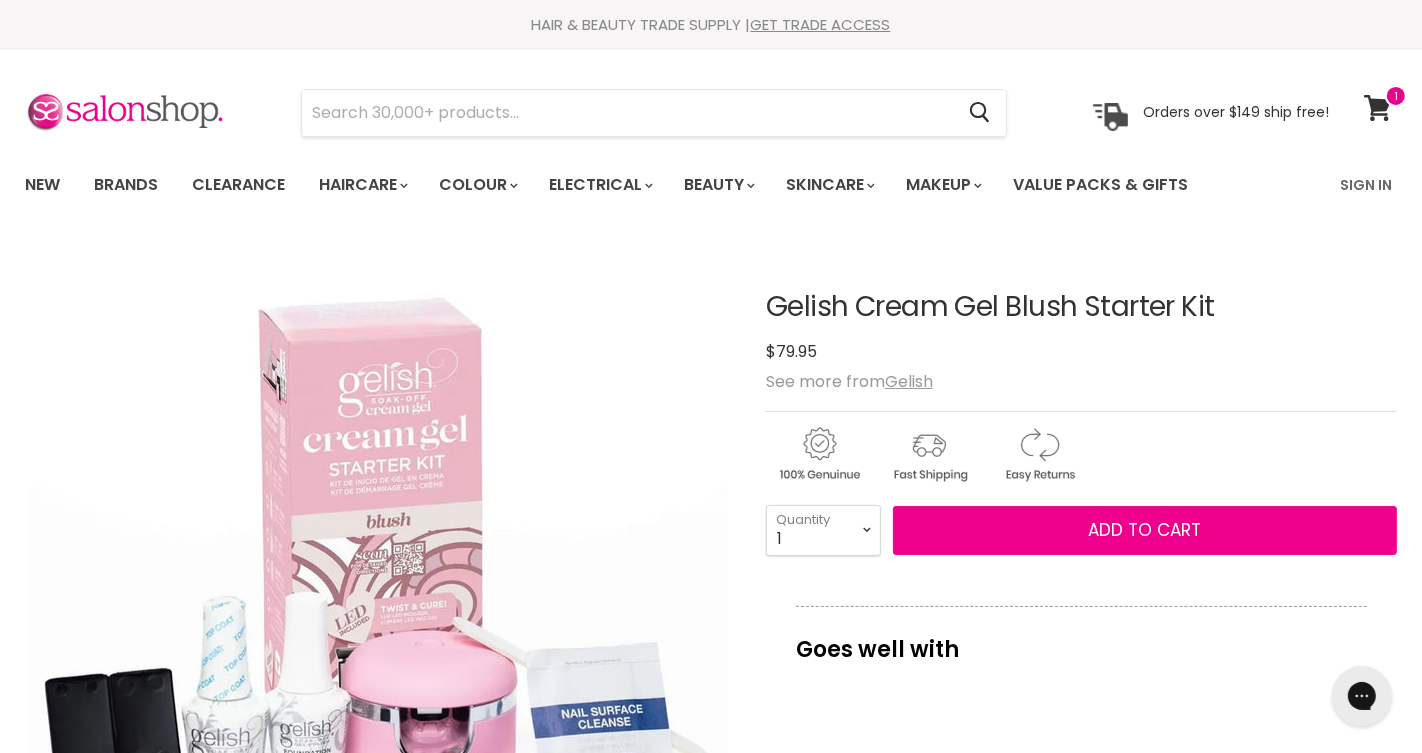 drag, startPoint x: 1222, startPoint y: 298, endPoint x: 765, endPoint y: 312, distance: 457.2144 